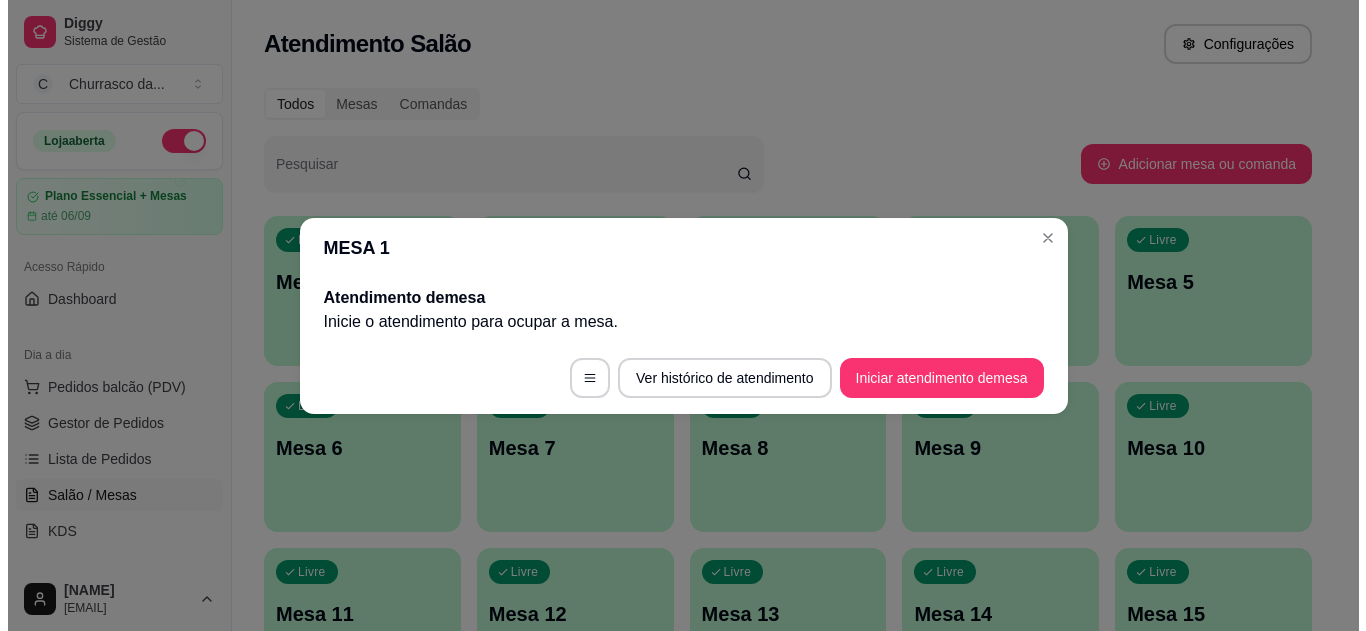 scroll, scrollTop: 0, scrollLeft: 0, axis: both 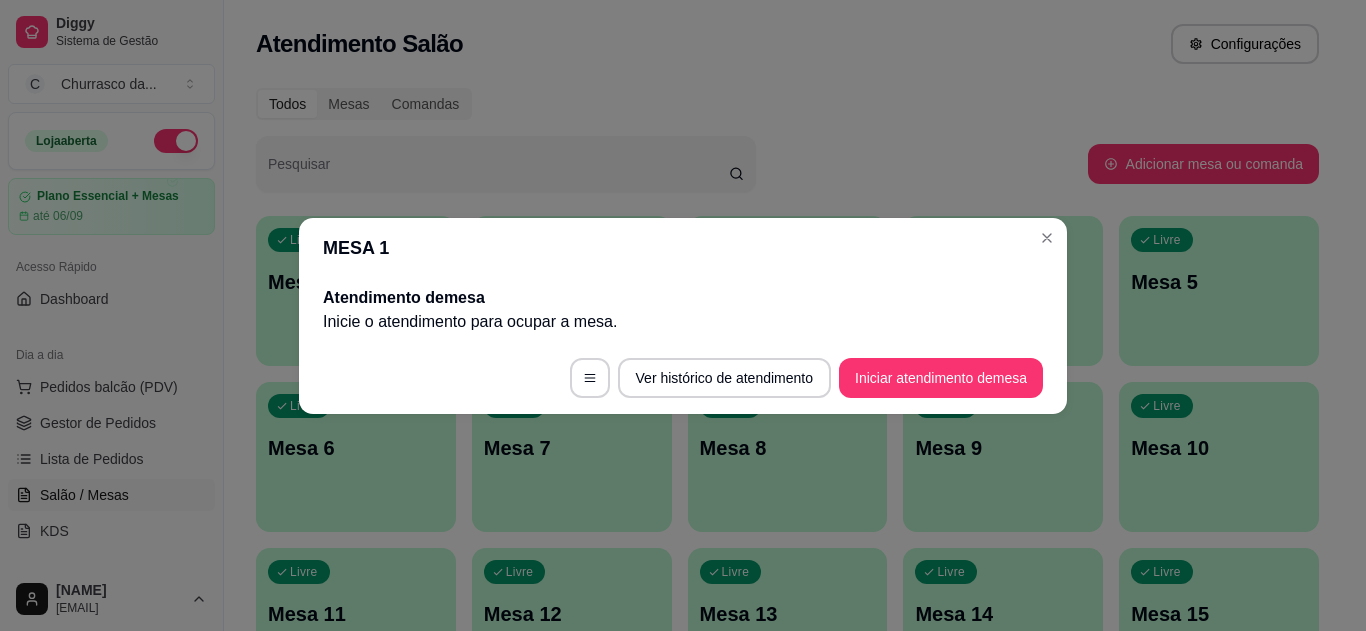 click on "Iniciar atendimento de  mesa" at bounding box center [941, 378] 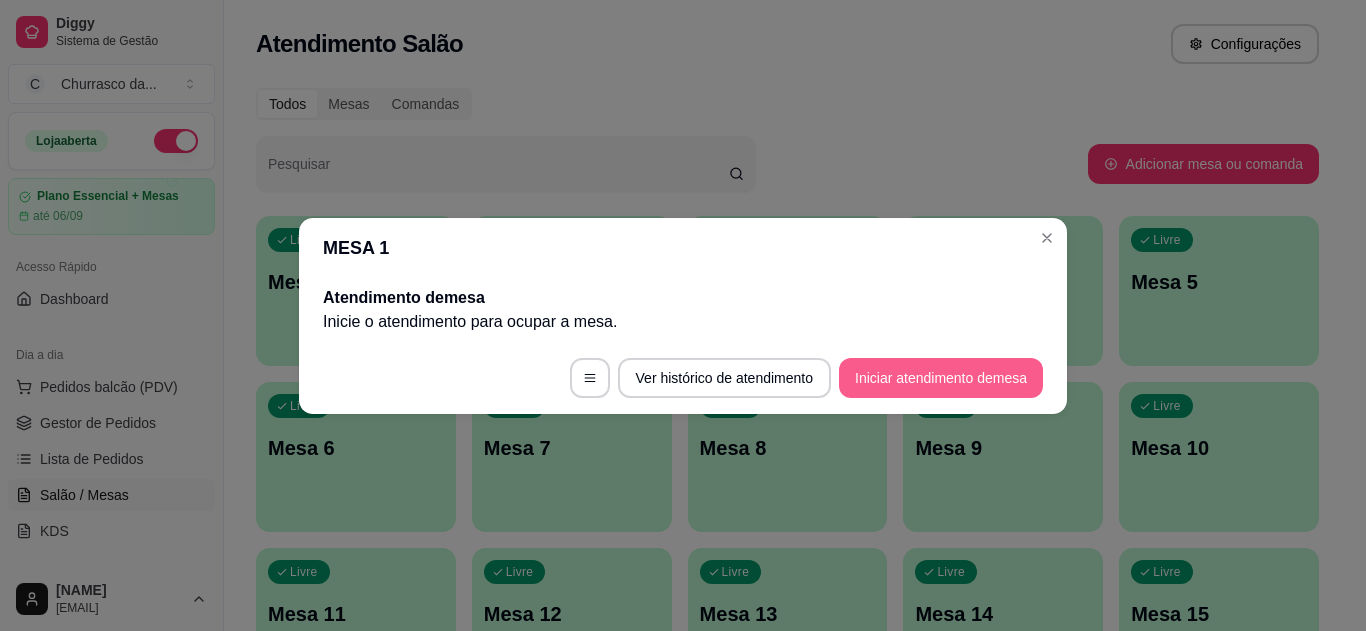 scroll, scrollTop: 210, scrollLeft: 0, axis: vertical 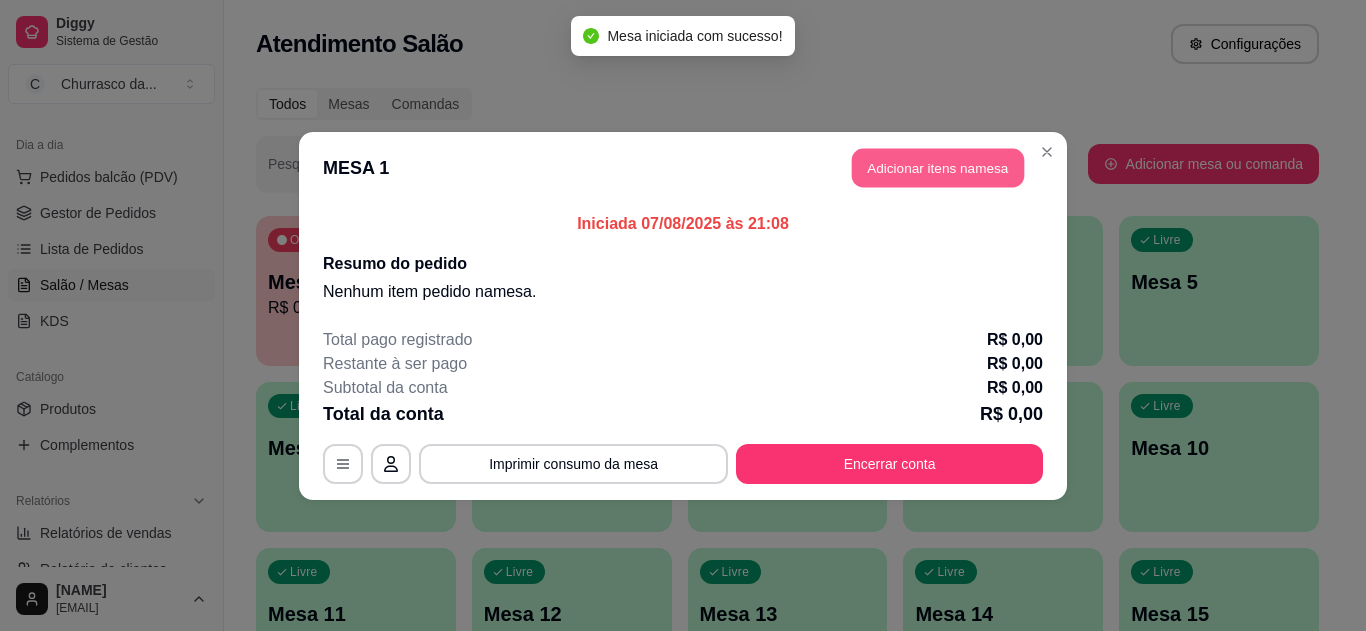 click on "Adicionar itens na  mesa" at bounding box center [938, 167] 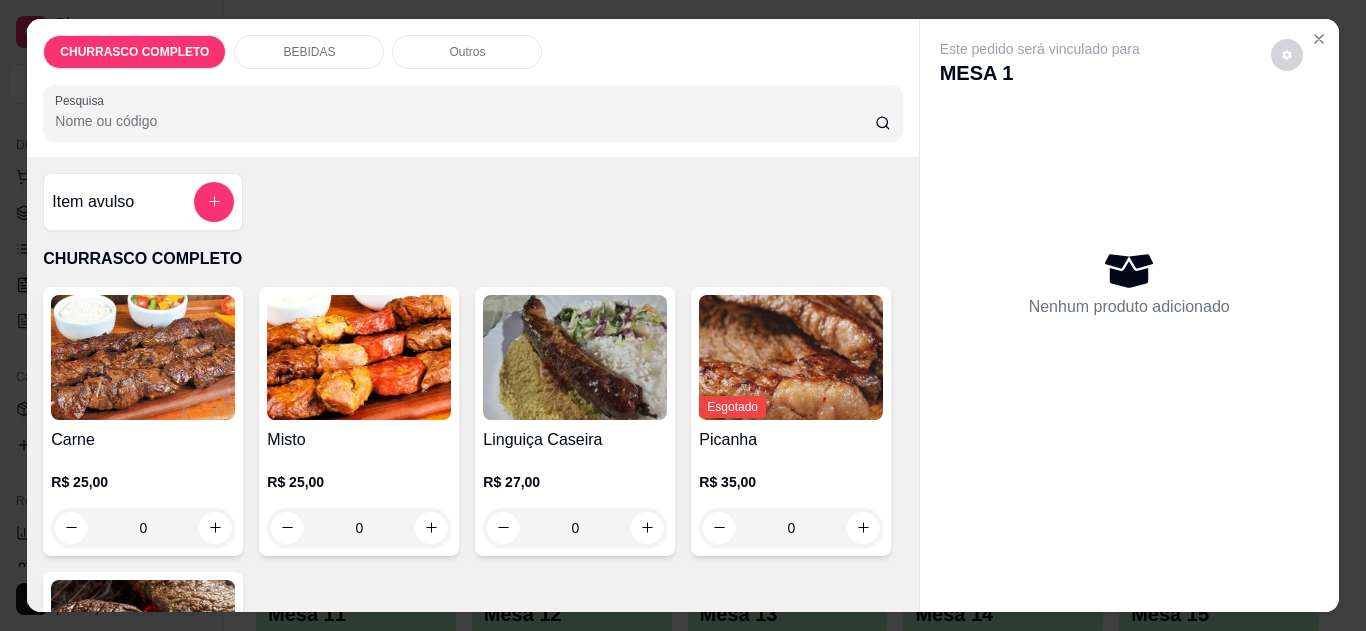 click on "0" at bounding box center (575, 528) 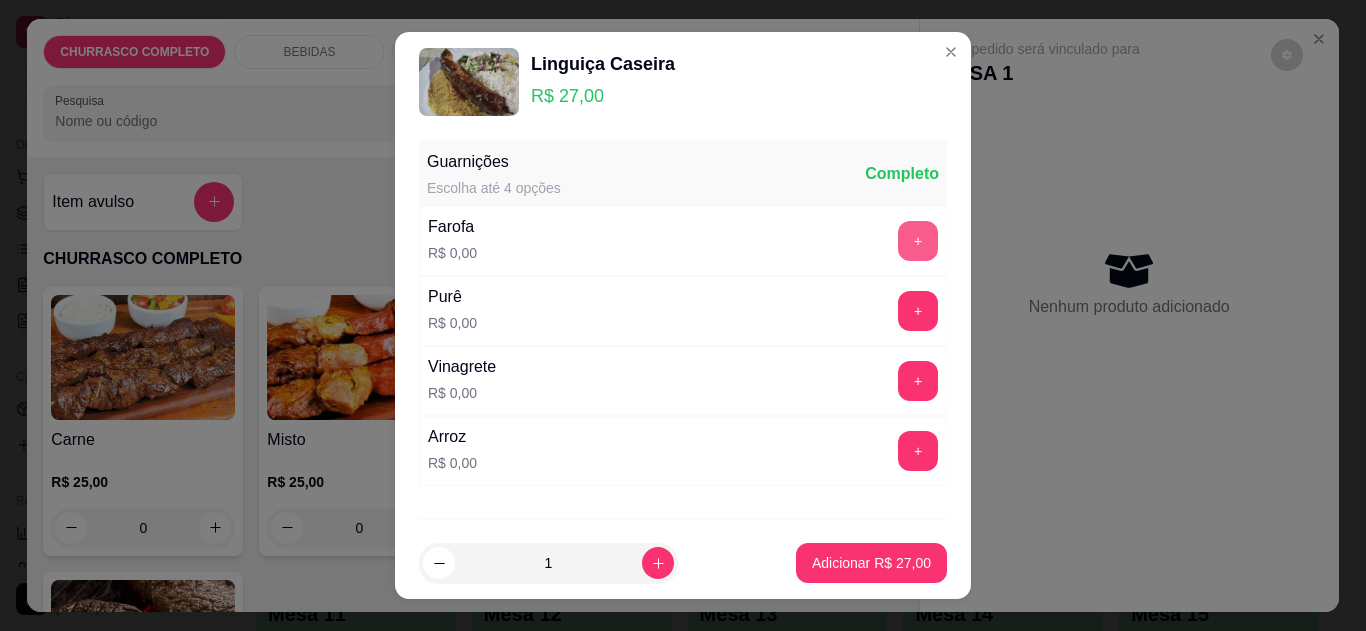 click on "+" at bounding box center [918, 241] 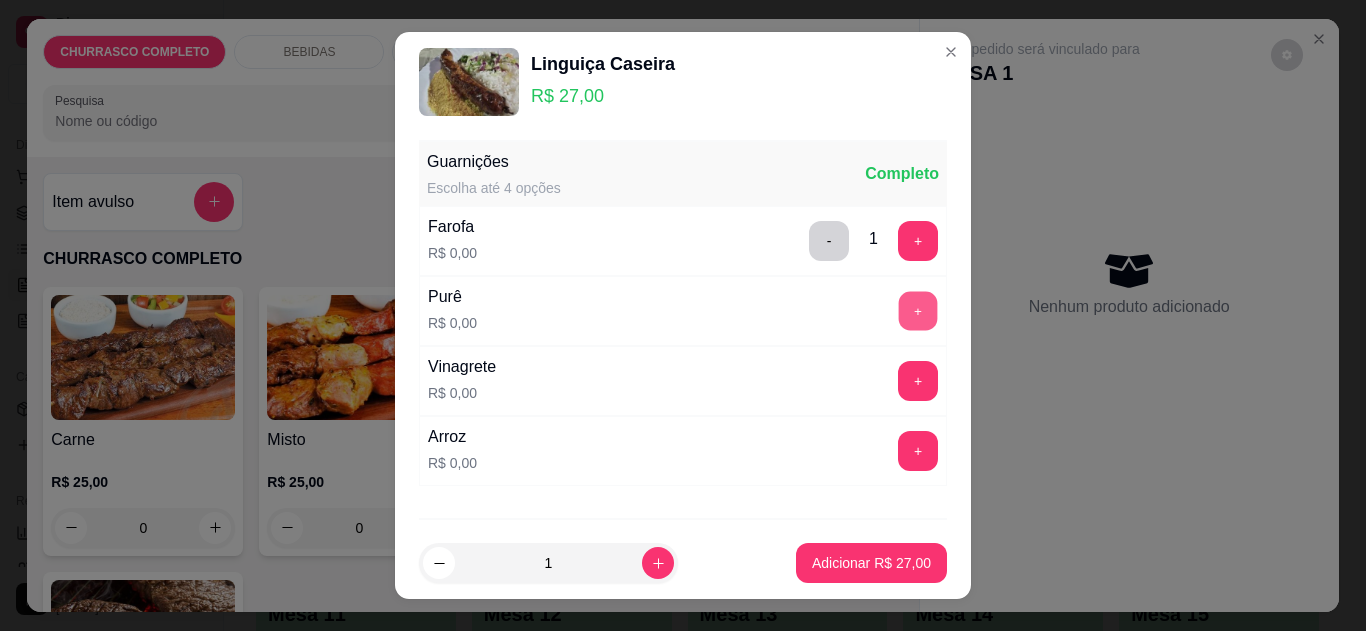 click on "+" at bounding box center [918, 311] 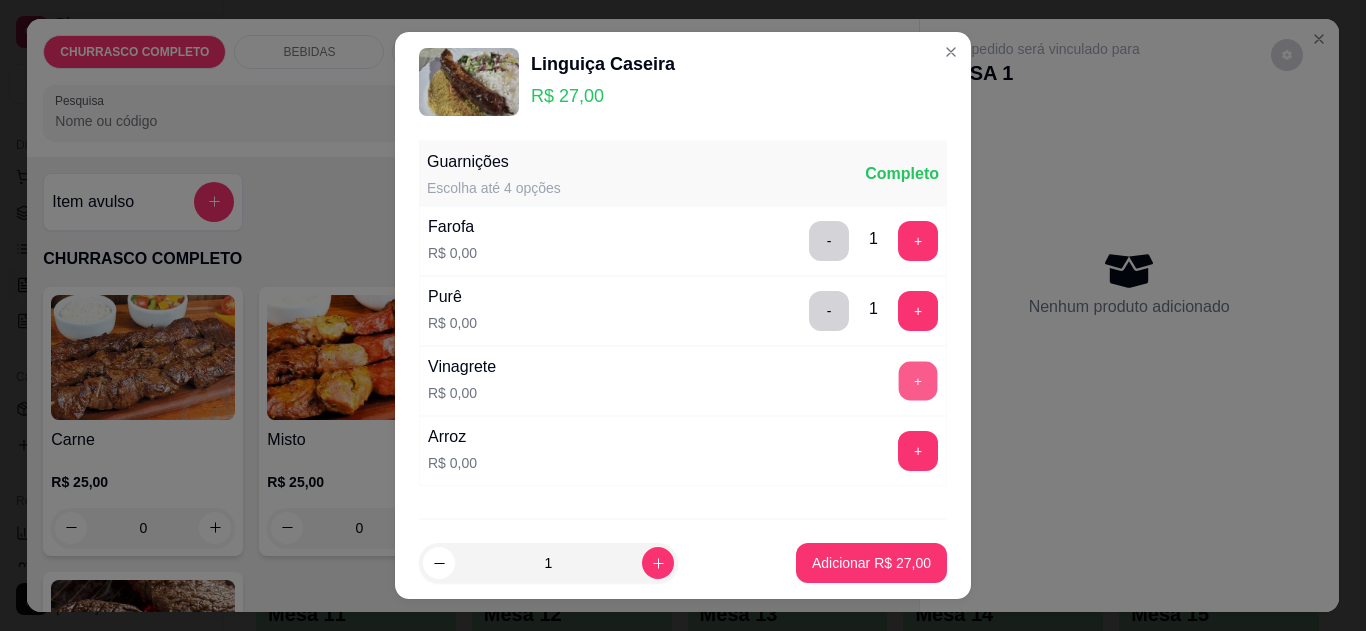 click on "+" at bounding box center [918, 381] 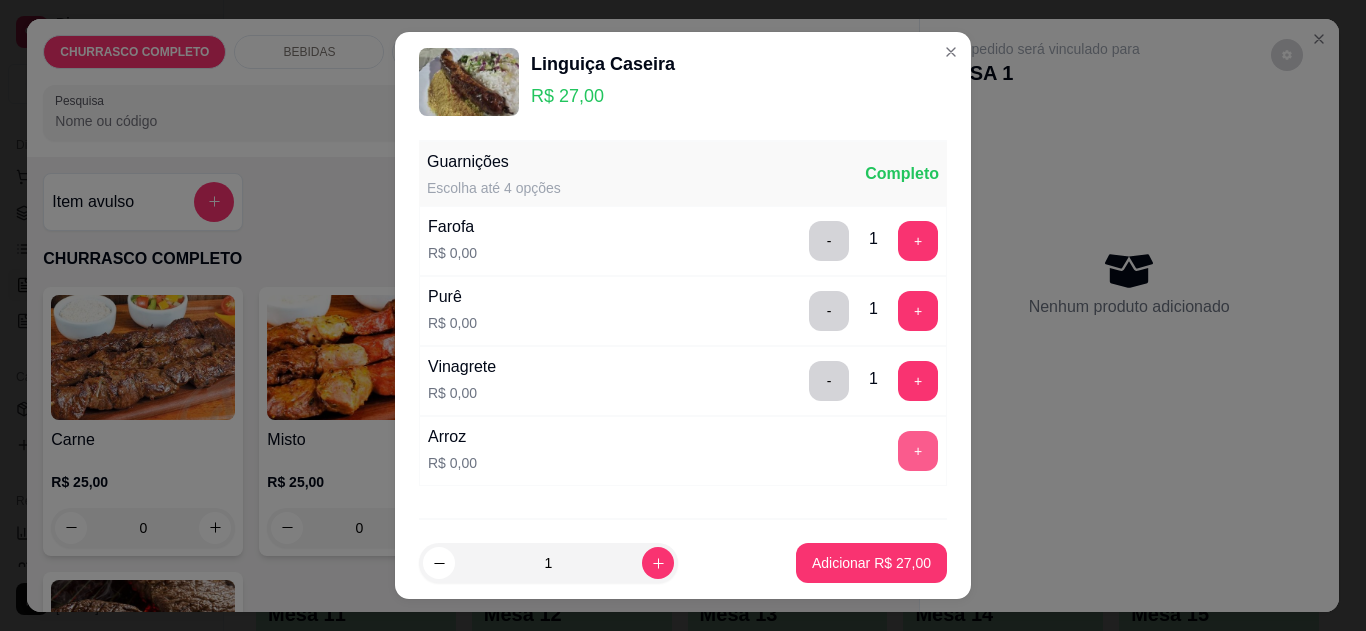 click on "+" at bounding box center (918, 451) 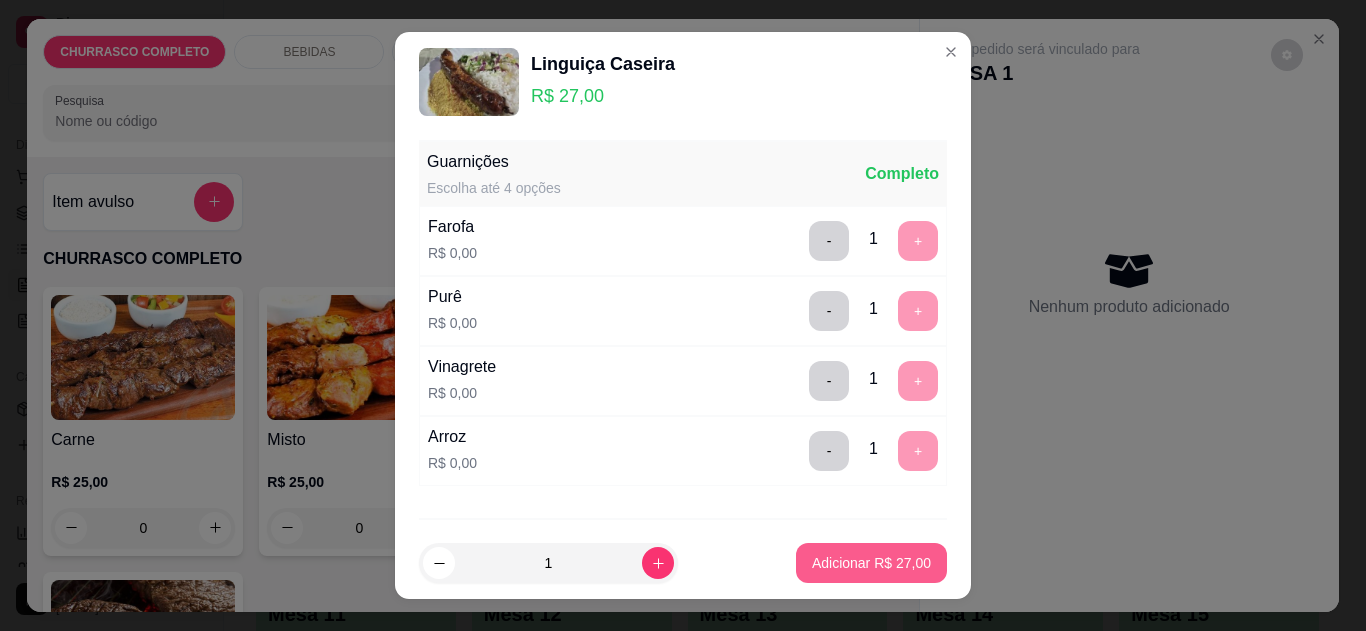 click on "Adicionar   R$ 27,00" at bounding box center [871, 563] 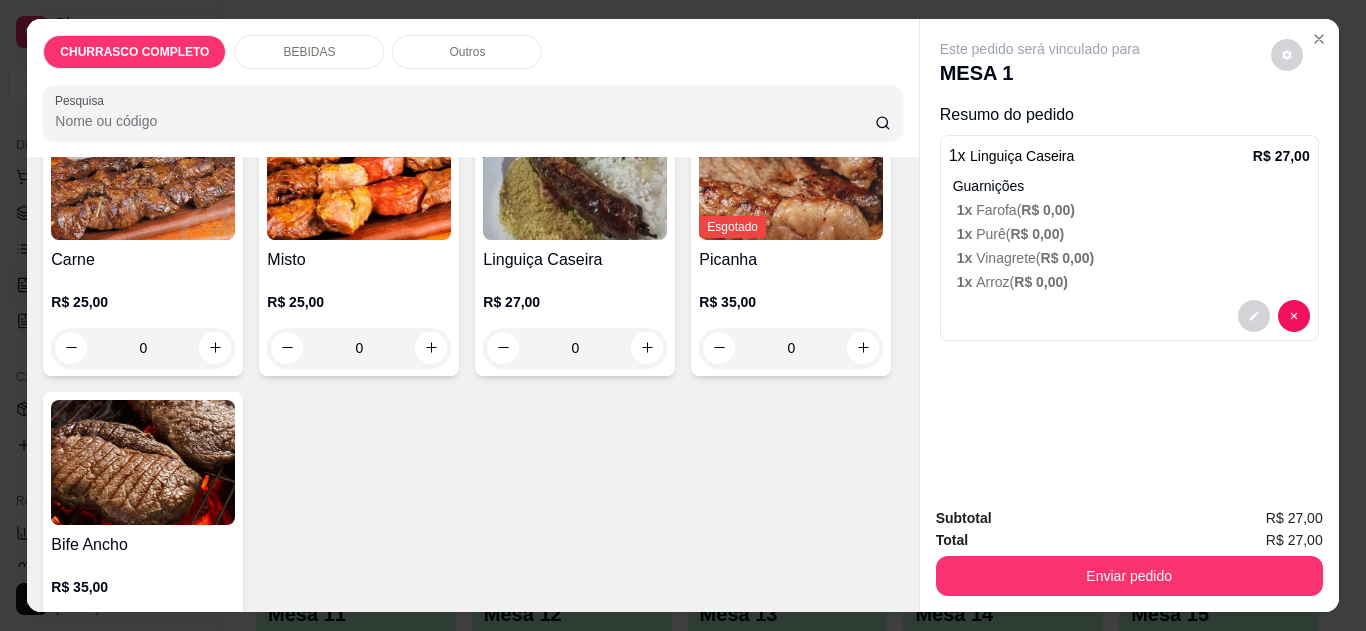 scroll, scrollTop: 171, scrollLeft: 0, axis: vertical 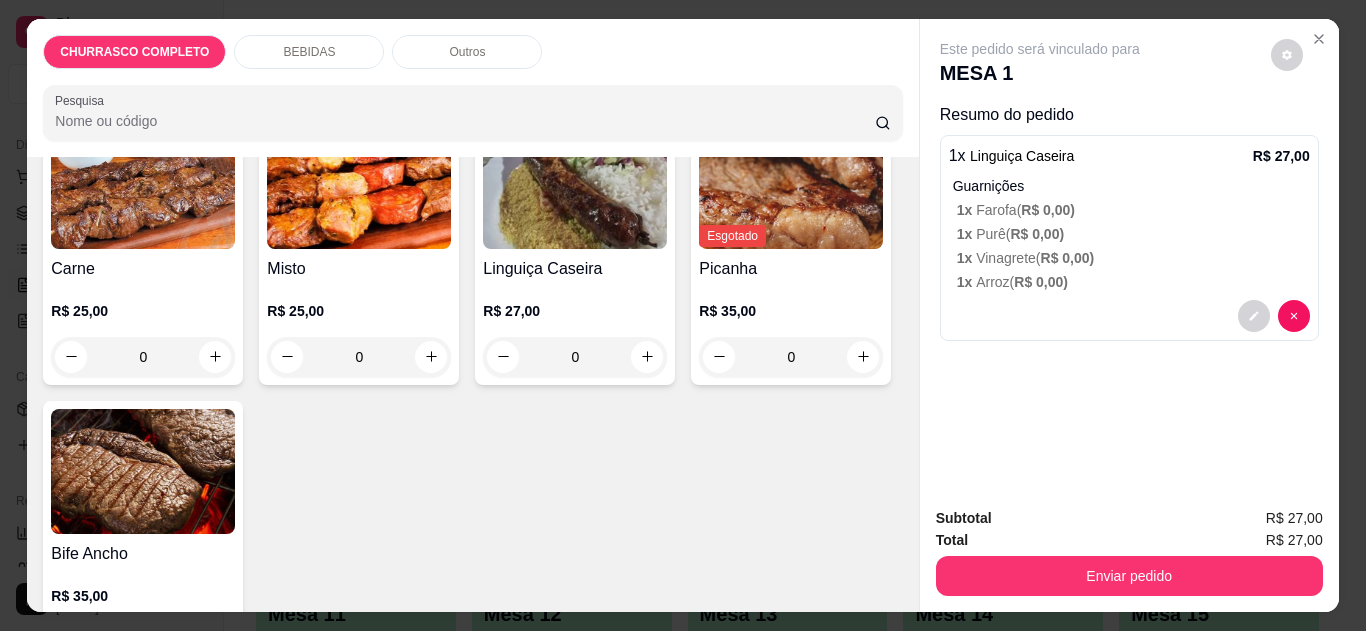 click on "0" at bounding box center [359, 357] 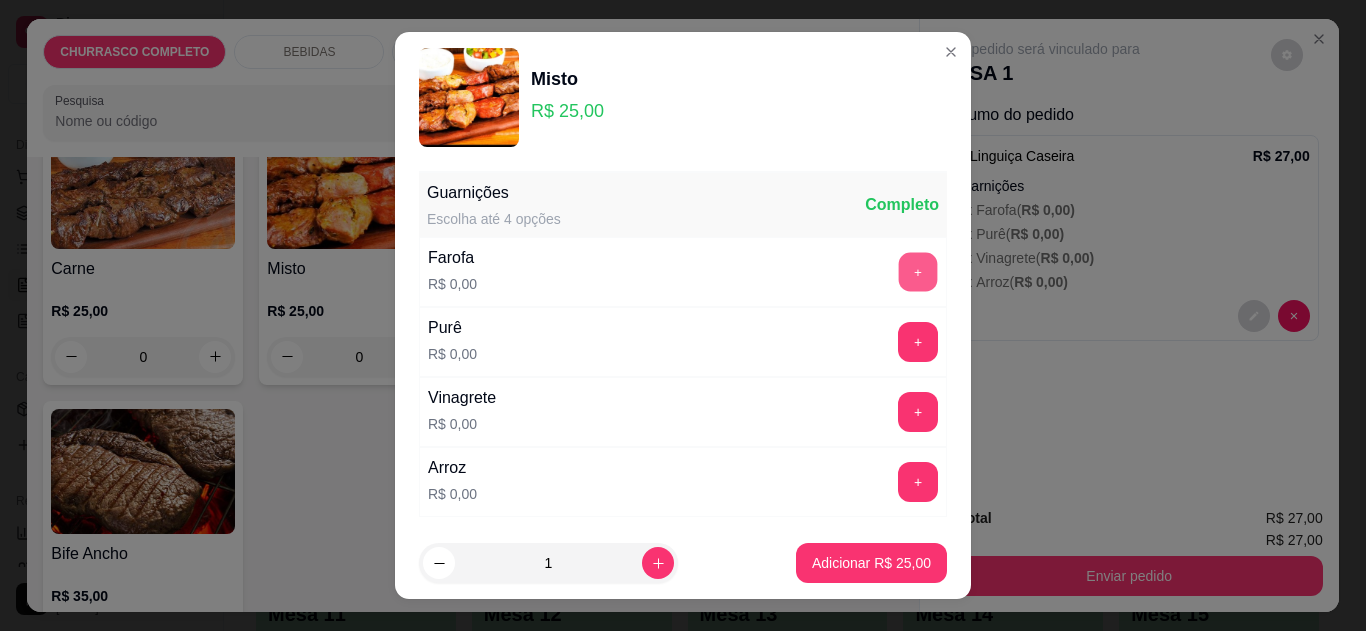 click on "+" at bounding box center [918, 272] 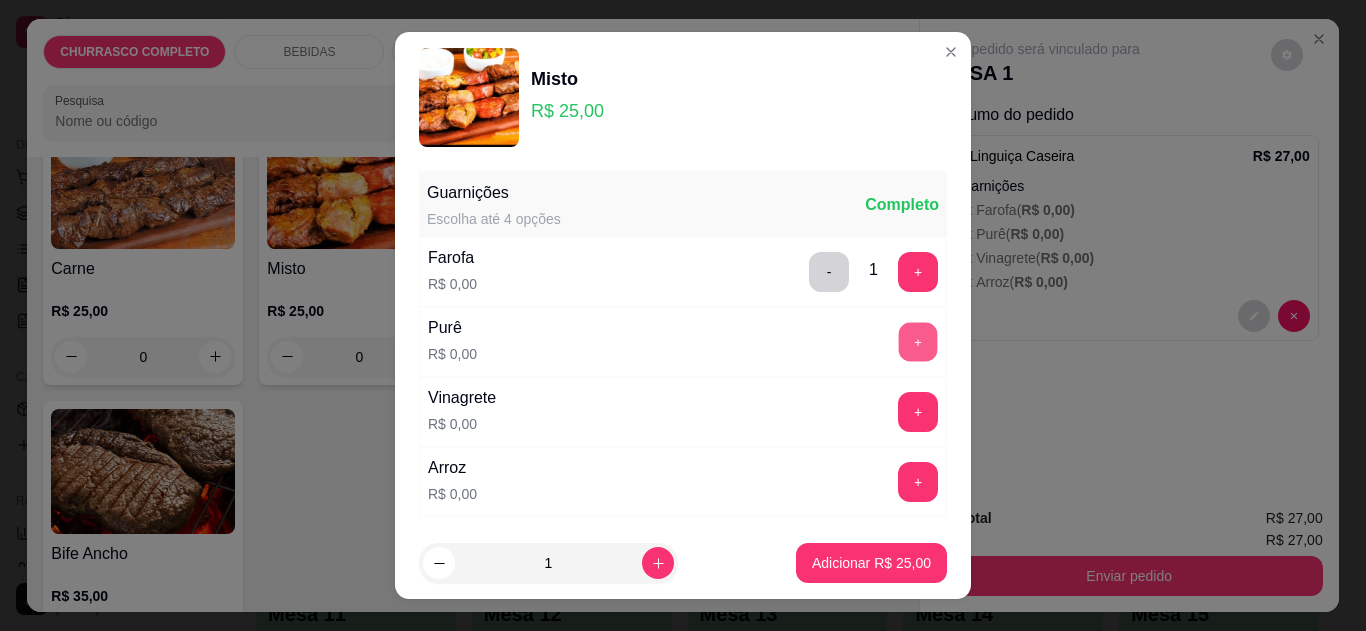 click on "+" at bounding box center (918, 342) 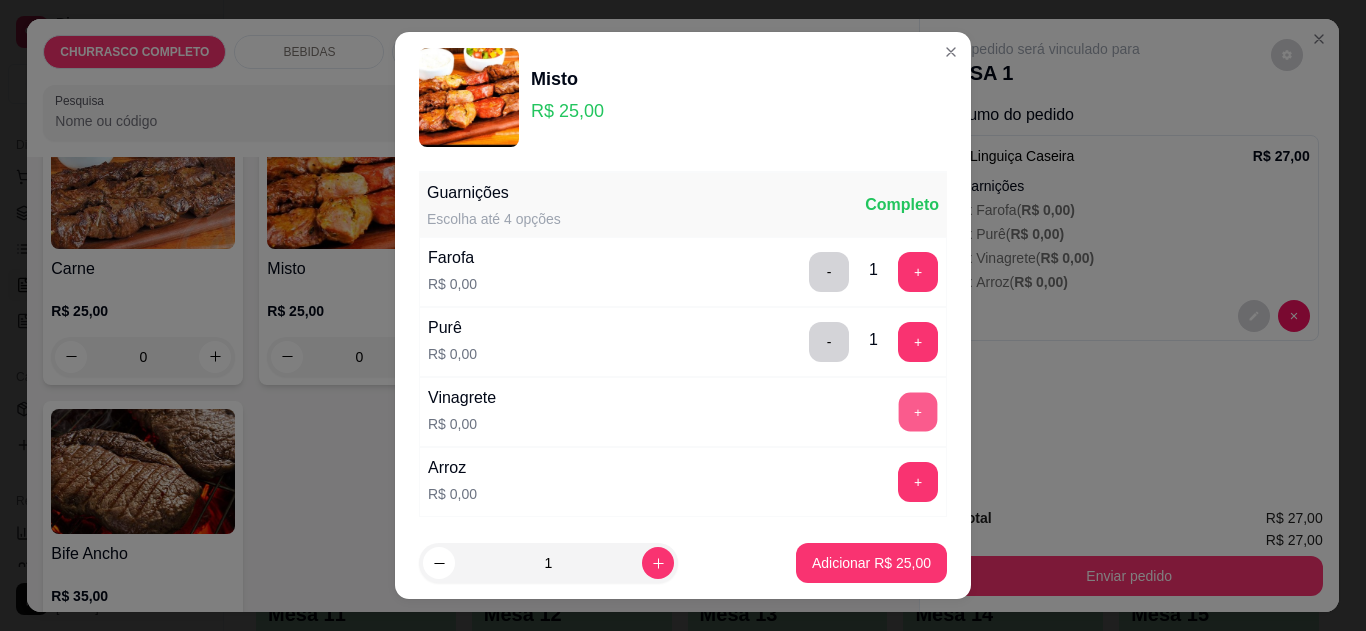 click on "+" at bounding box center [918, 412] 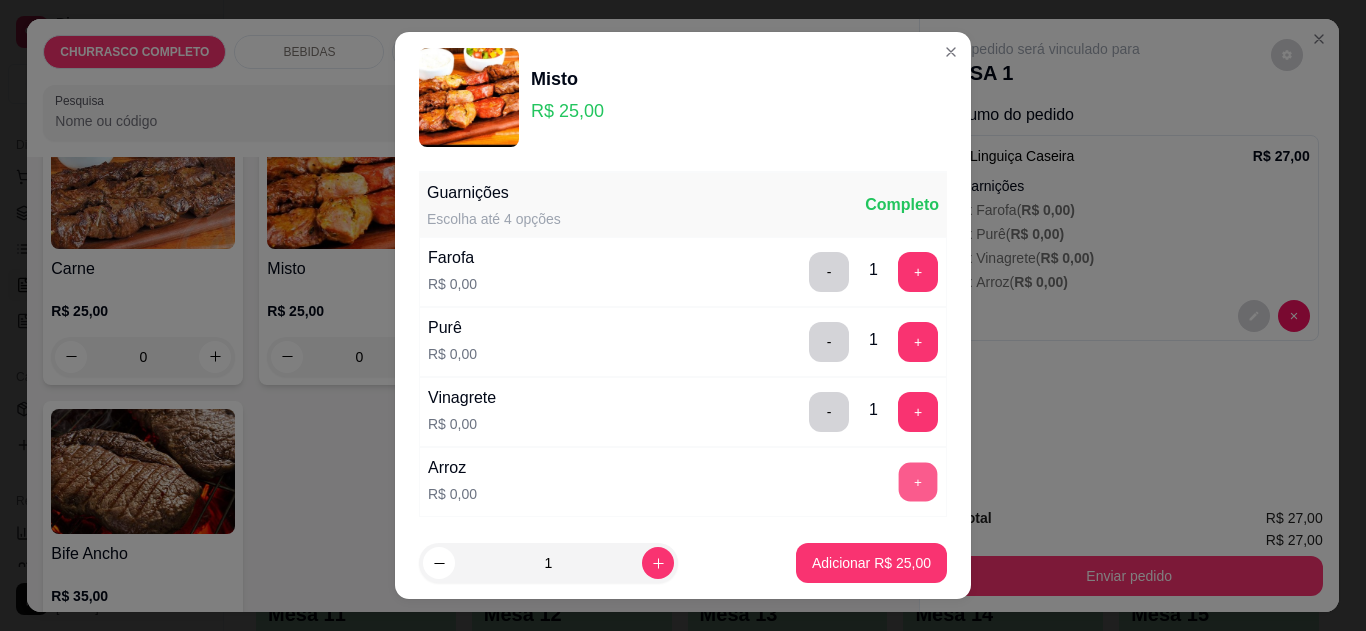 click on "+" at bounding box center (918, 482) 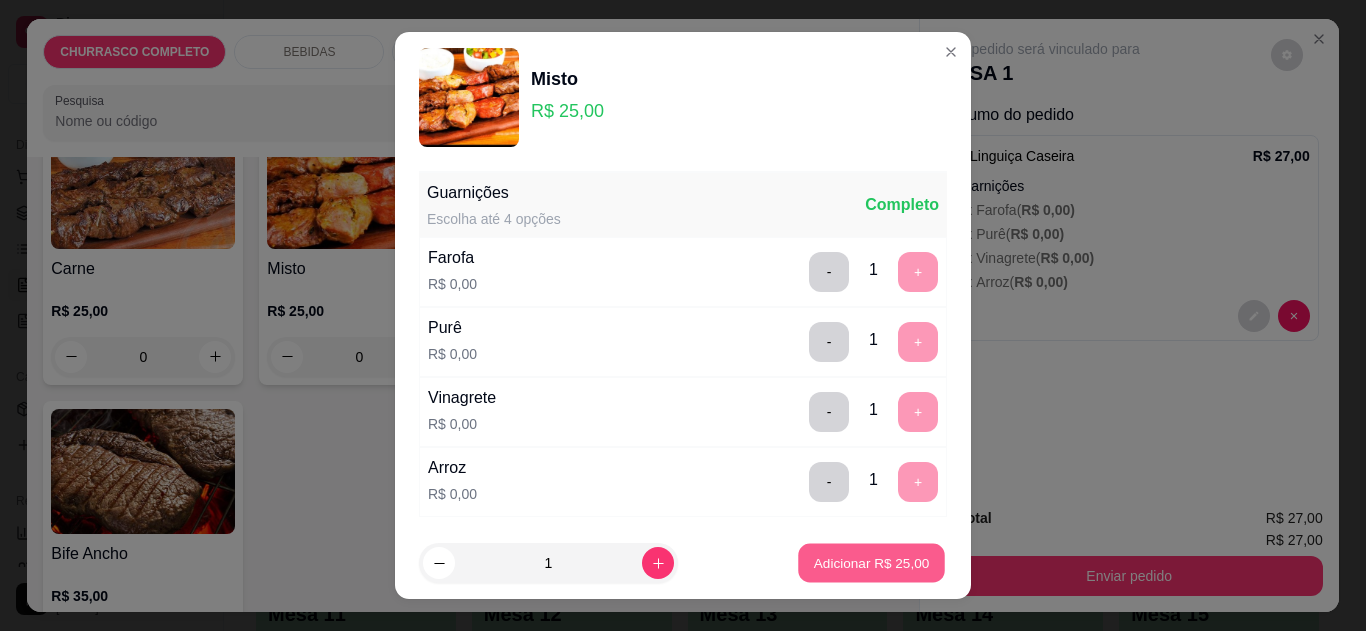 click on "Adicionar   R$ 25,00" at bounding box center [872, 563] 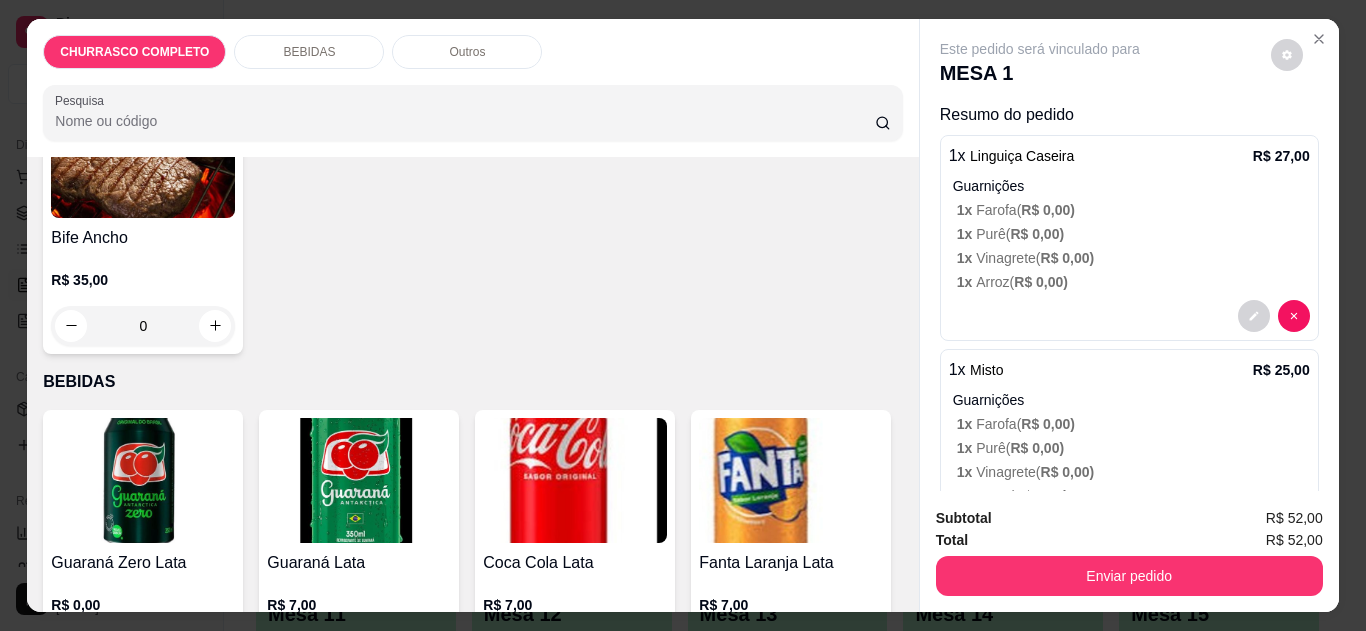 scroll, scrollTop: 510, scrollLeft: 0, axis: vertical 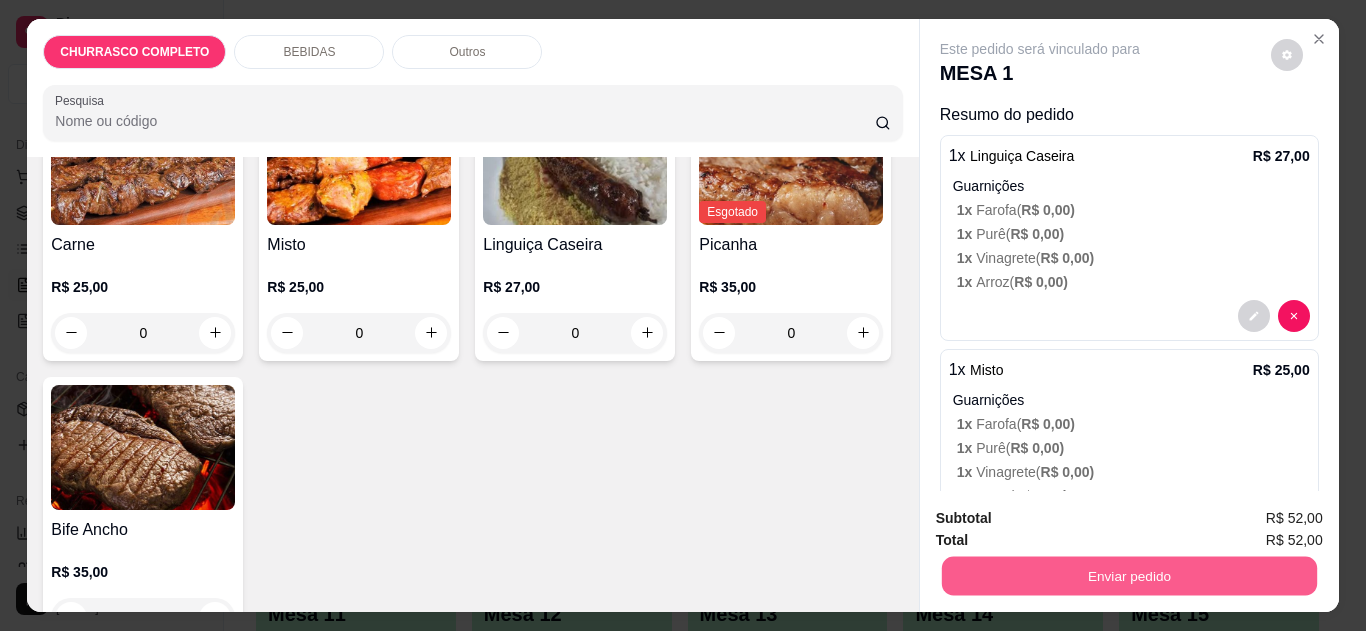 click on "Enviar pedido" at bounding box center (1128, 576) 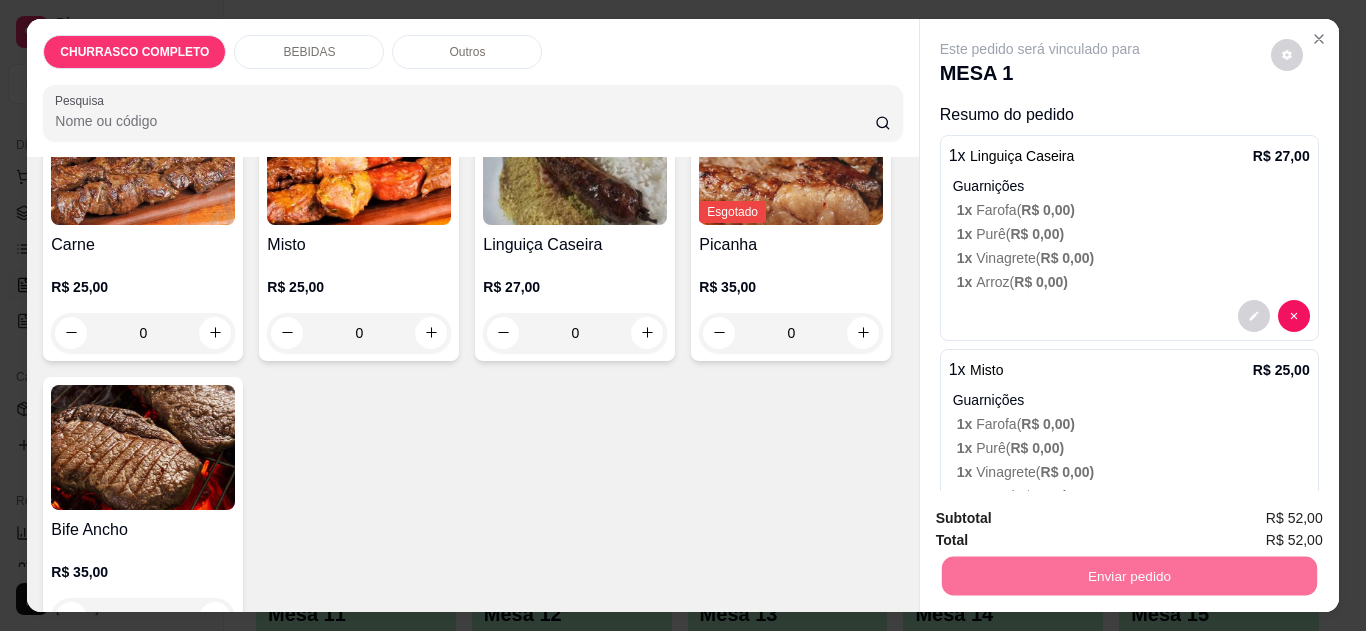 click on "Não registrar e enviar pedido" at bounding box center [1063, 519] 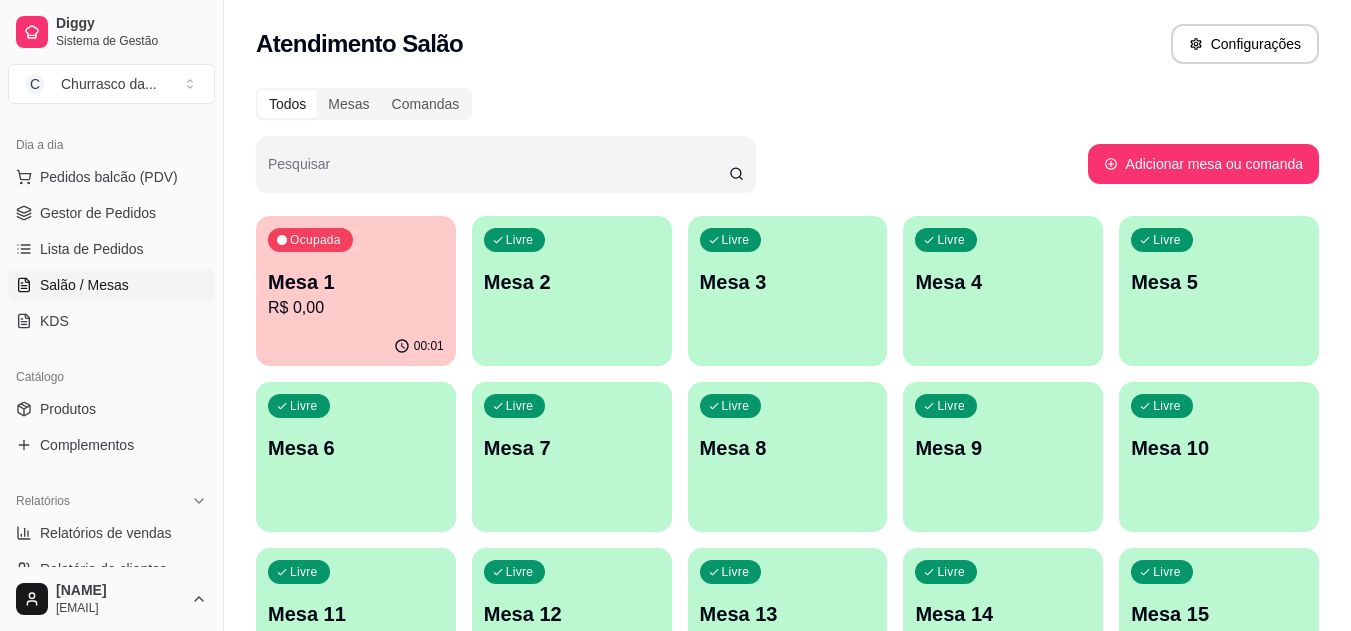 click on "Gestor de Pedidos" at bounding box center [98, 213] 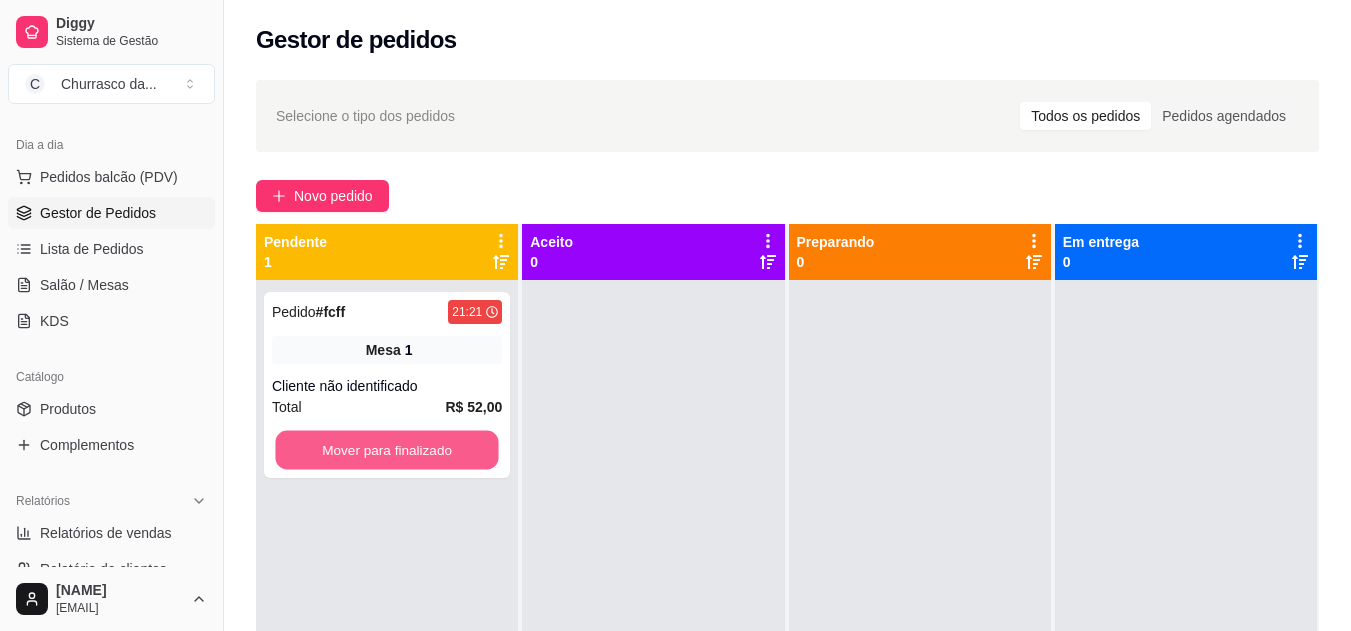 click on "Mover para finalizado" at bounding box center (386, 450) 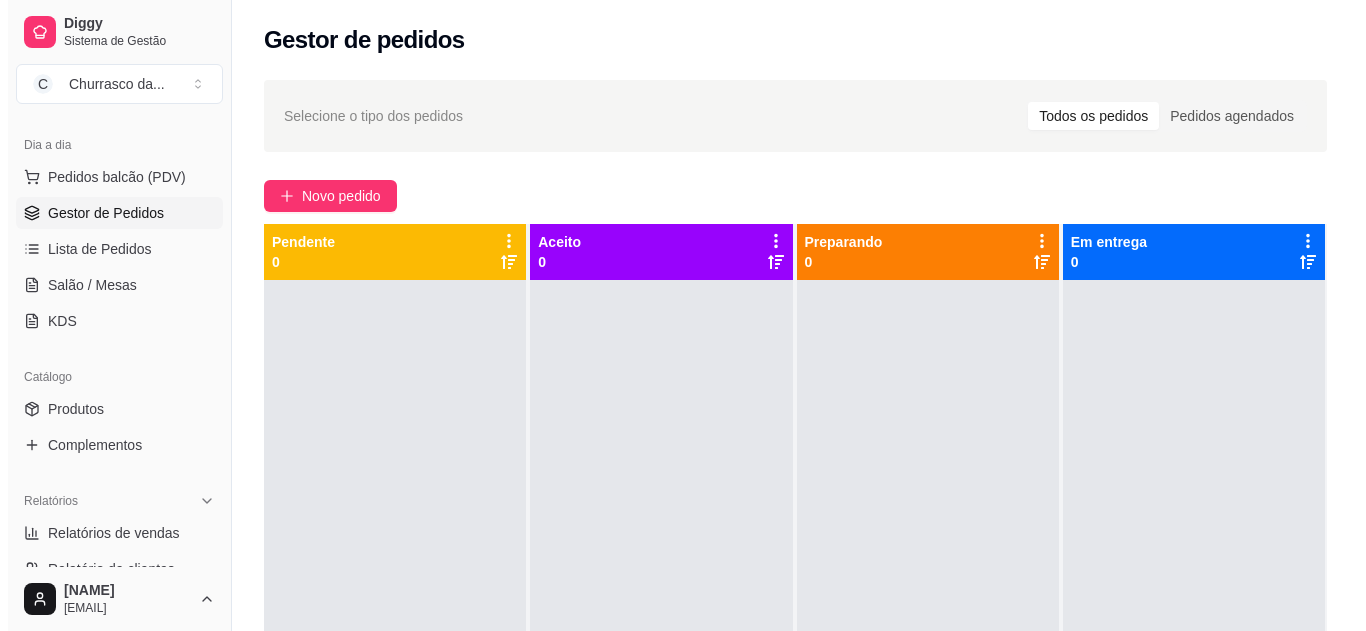 scroll, scrollTop: 225, scrollLeft: 0, axis: vertical 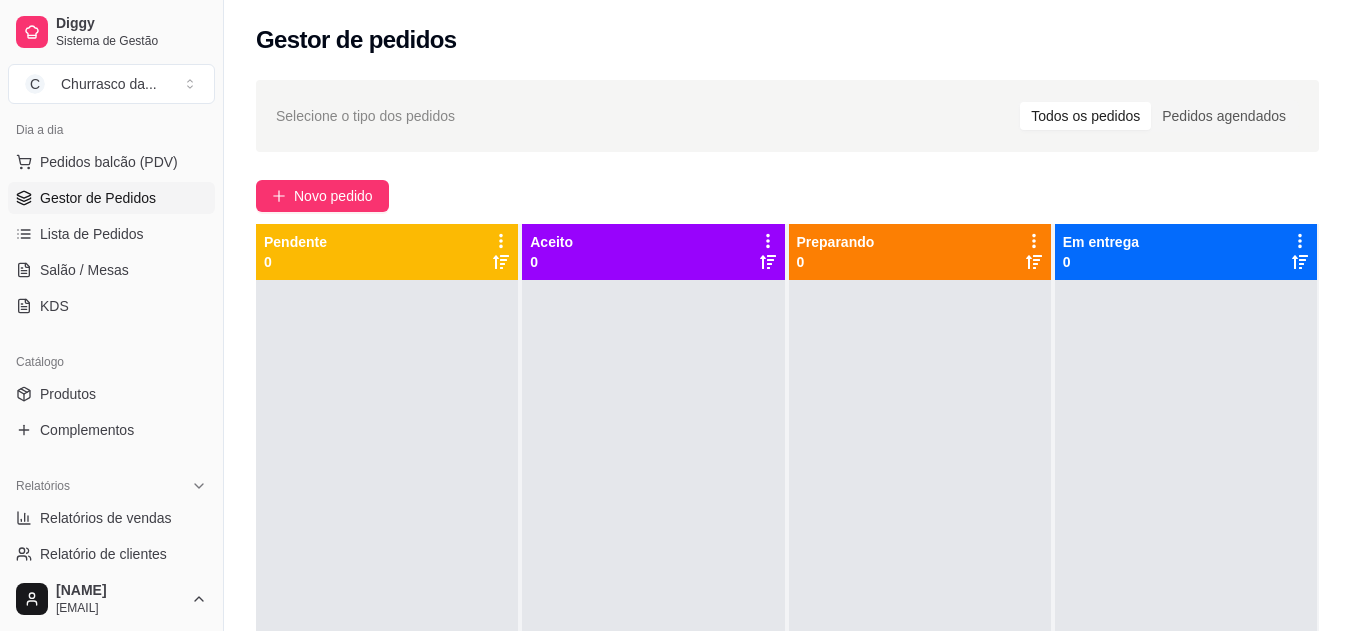 click on "Produtos" at bounding box center (111, 394) 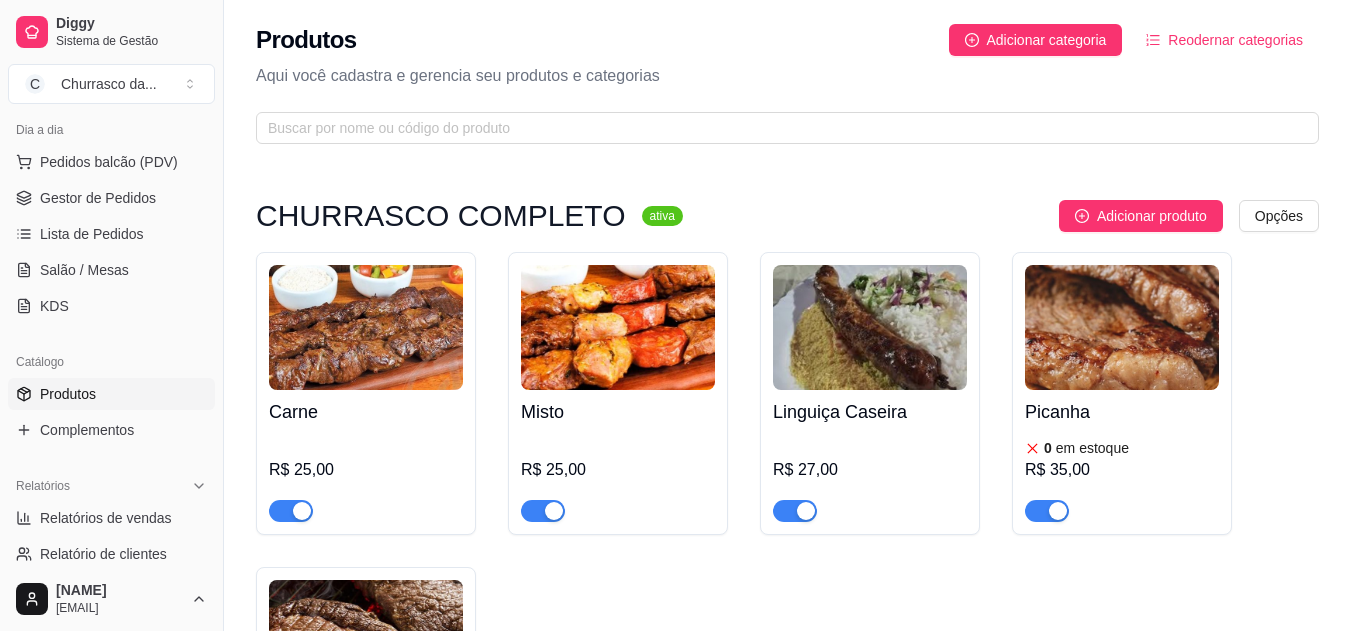 click on "R$ 27,00" at bounding box center (870, 478) 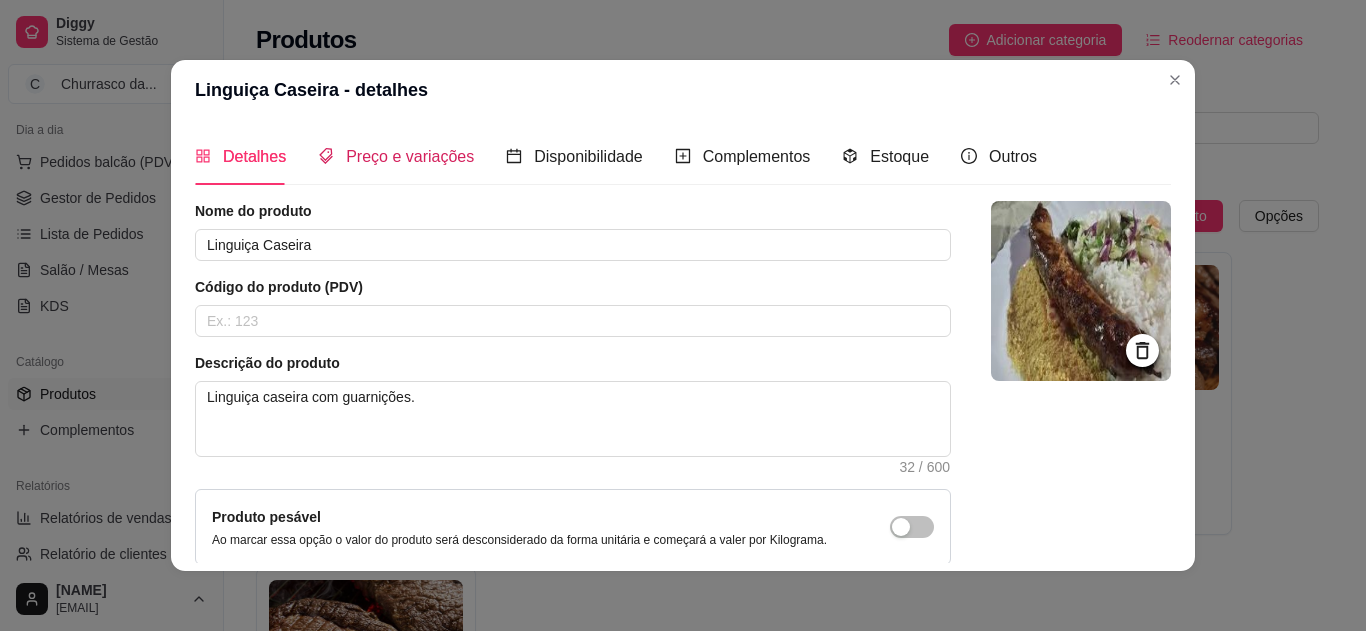 click on "Preço e variações" at bounding box center [410, 156] 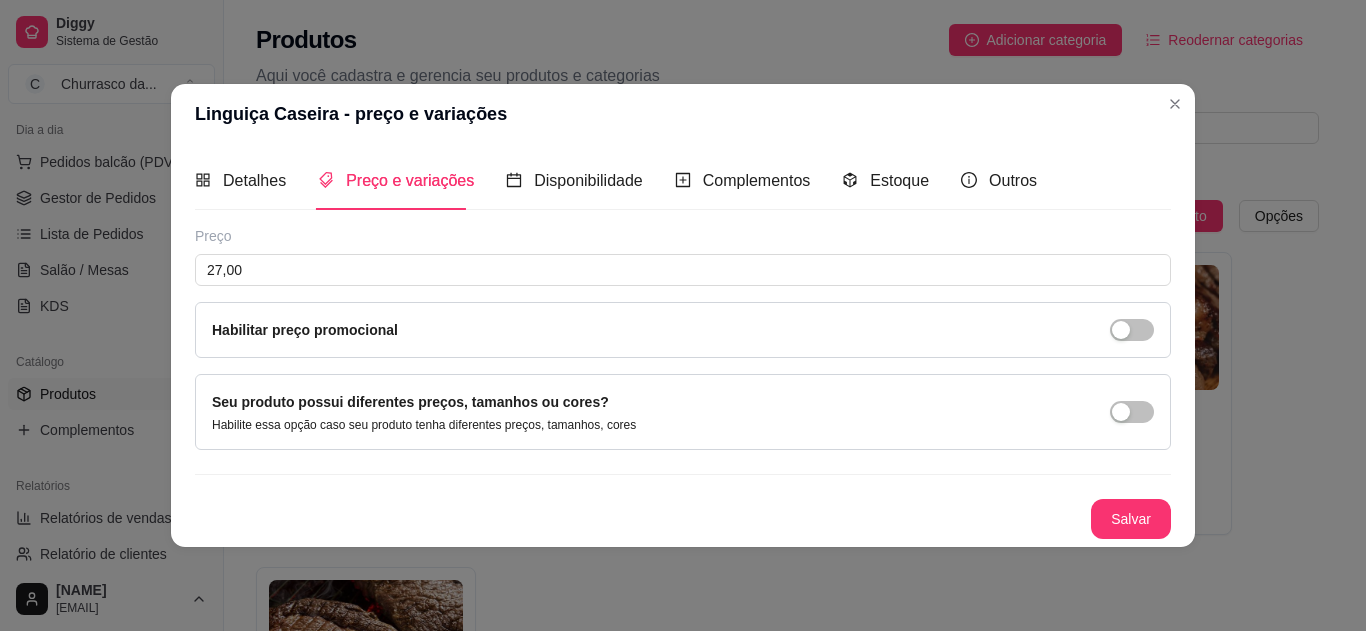 type 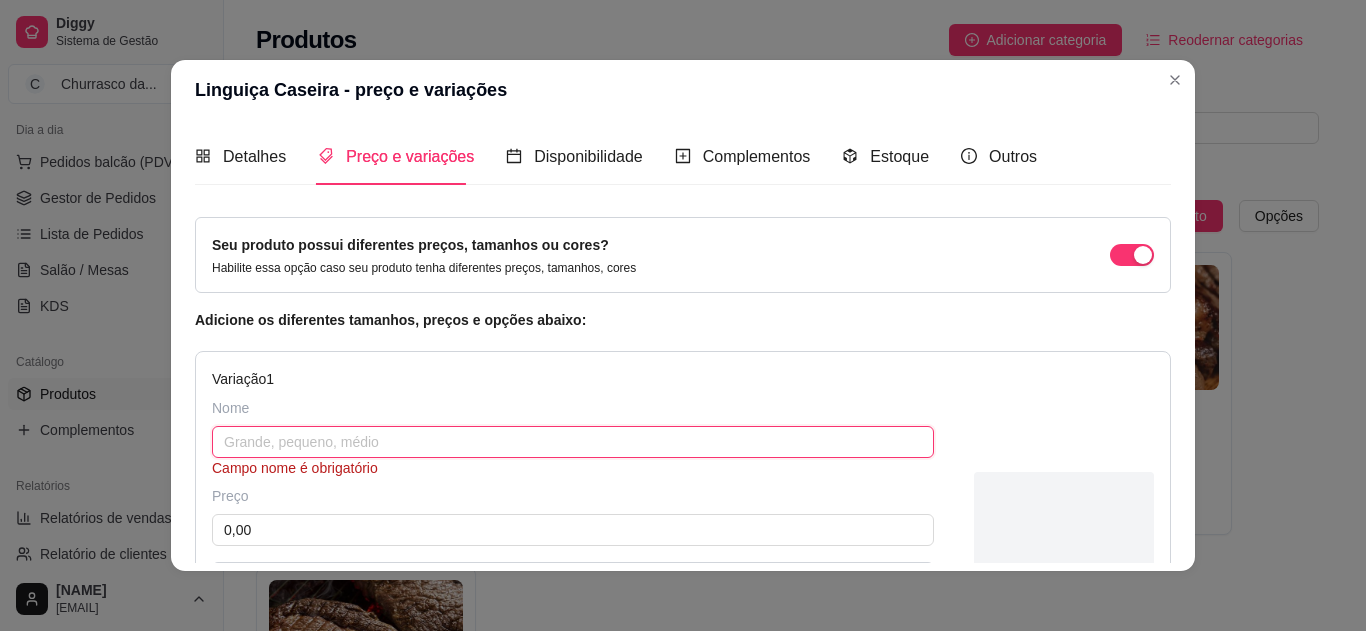click at bounding box center (573, 442) 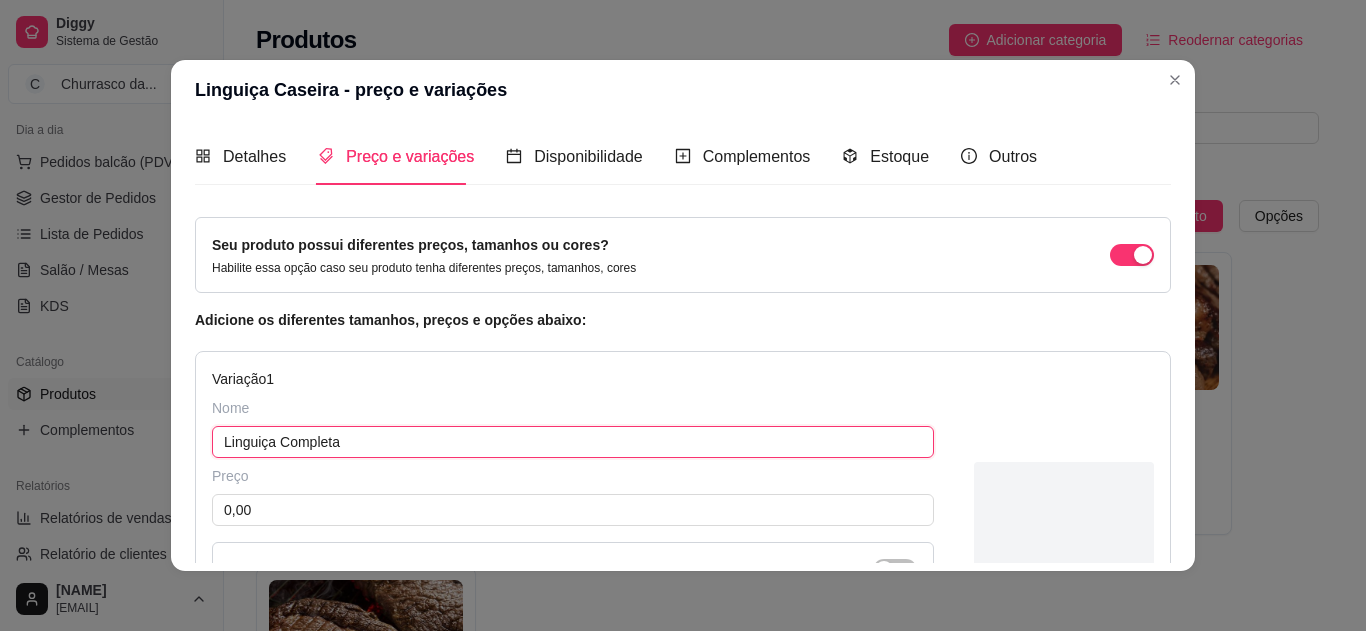 type on "Linguiça Completa" 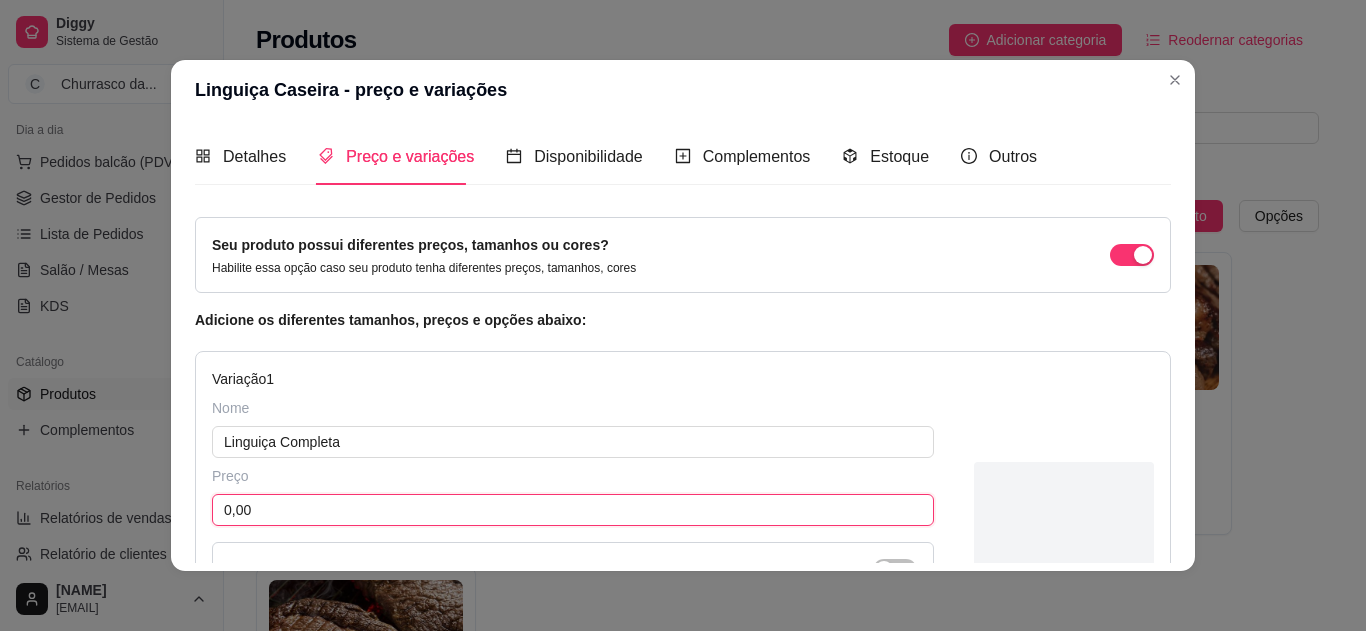 click on "0,00" at bounding box center (573, 510) 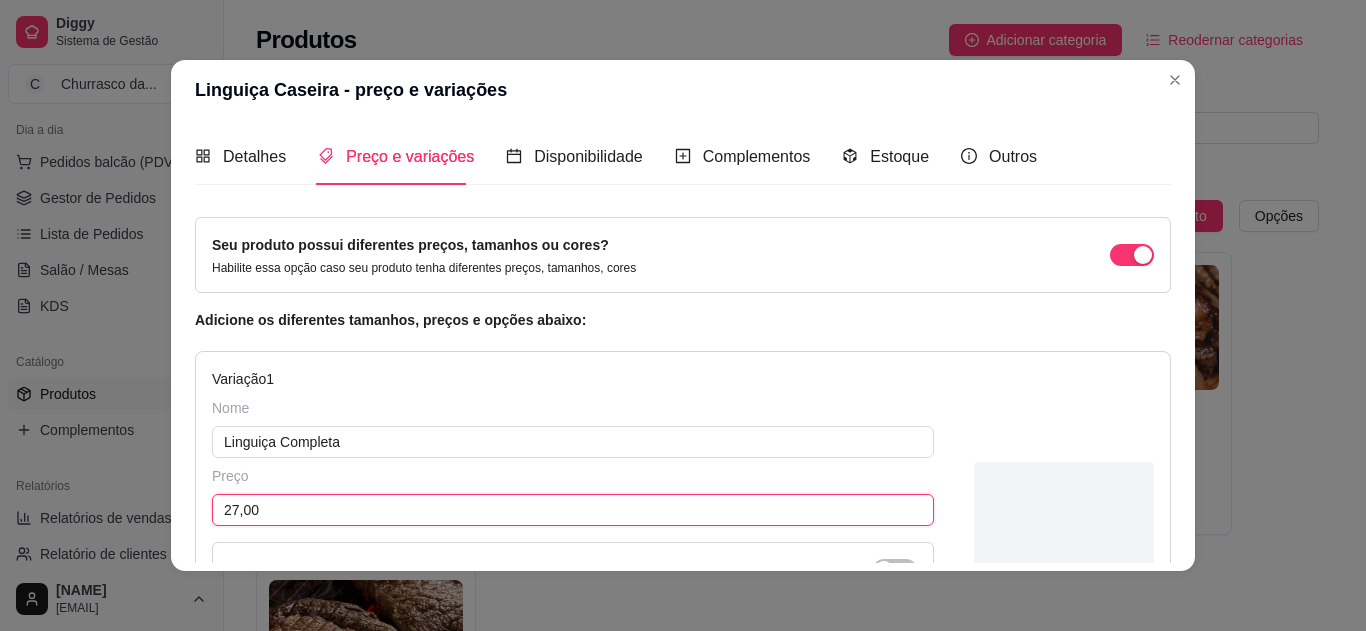 type on "27,00" 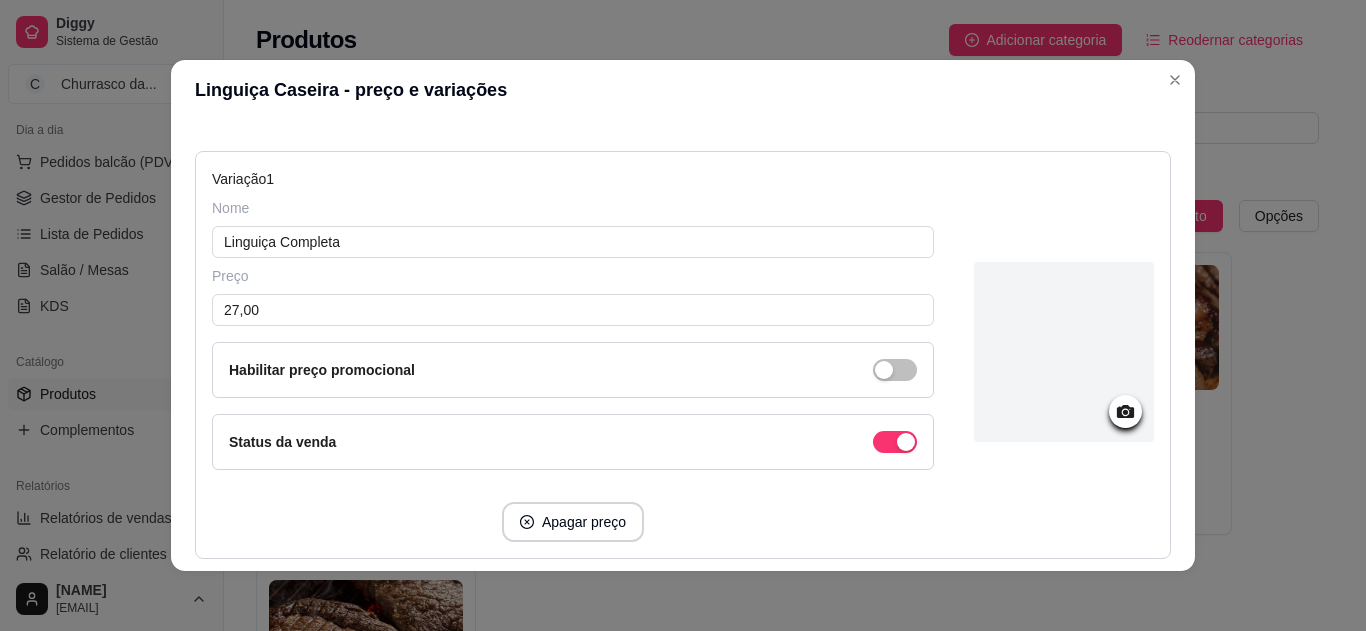 scroll, scrollTop: 259, scrollLeft: 0, axis: vertical 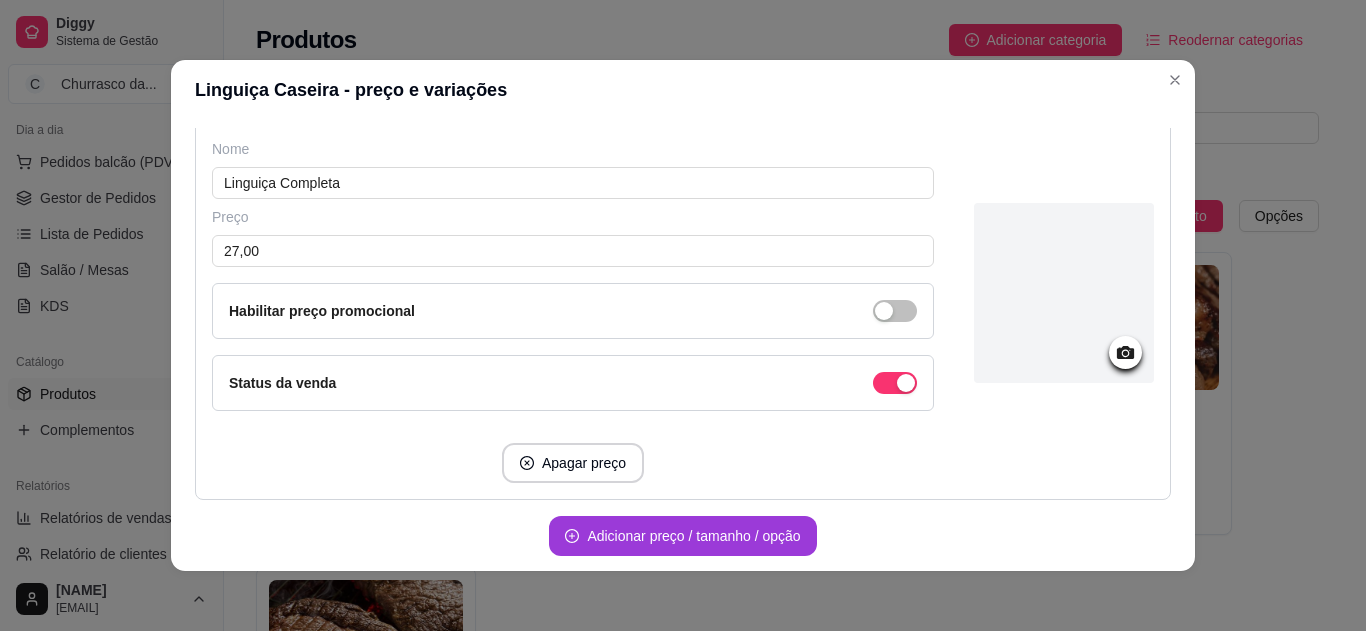 click on "Adicionar preço / tamanho / opção" at bounding box center (682, 536) 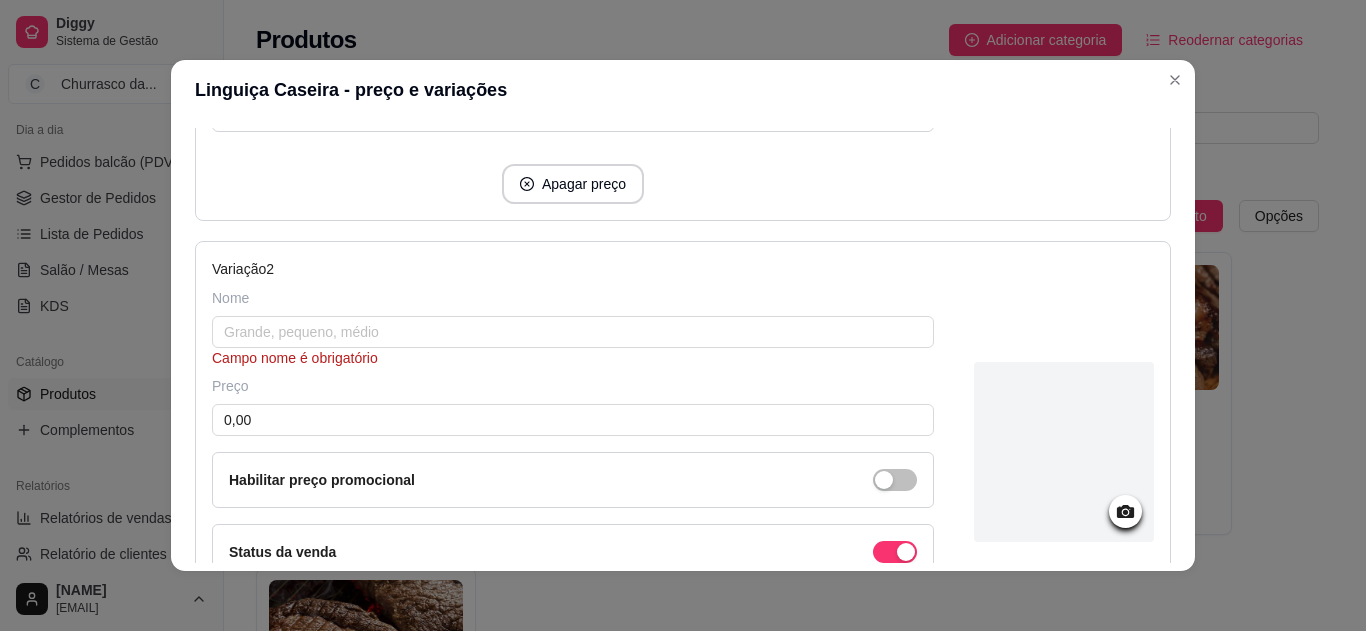 scroll, scrollTop: 595, scrollLeft: 0, axis: vertical 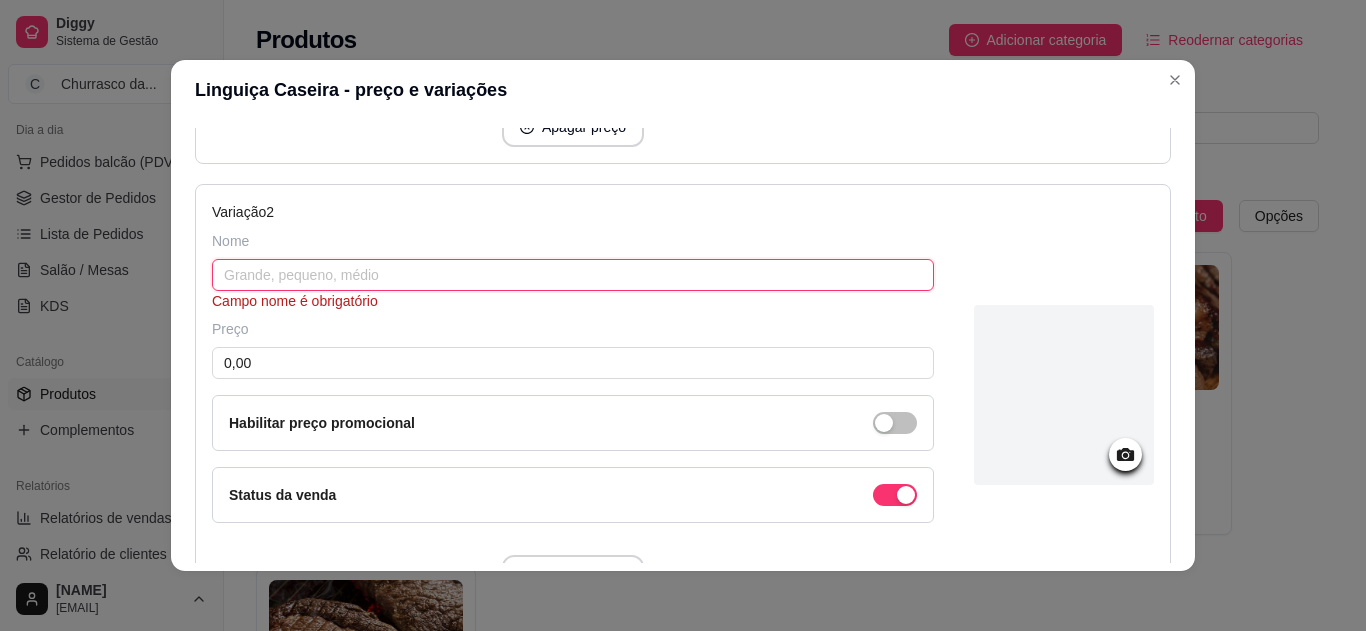 click at bounding box center (573, 275) 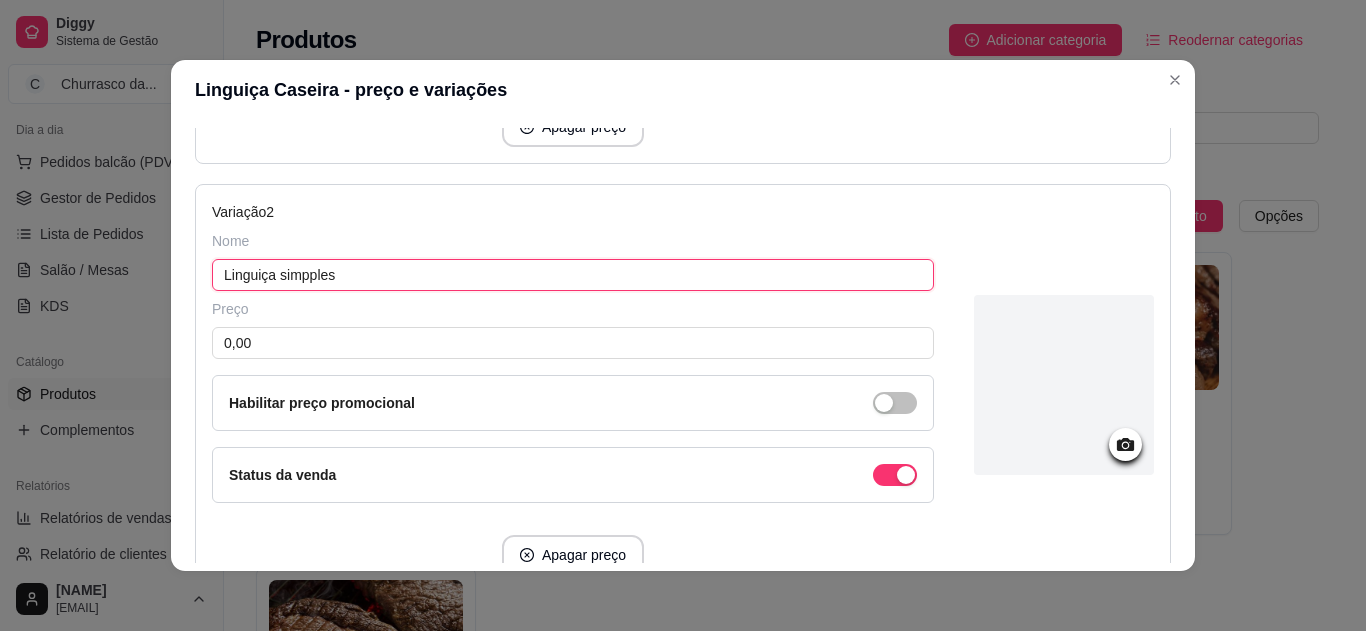 type on "Linguiça simpples" 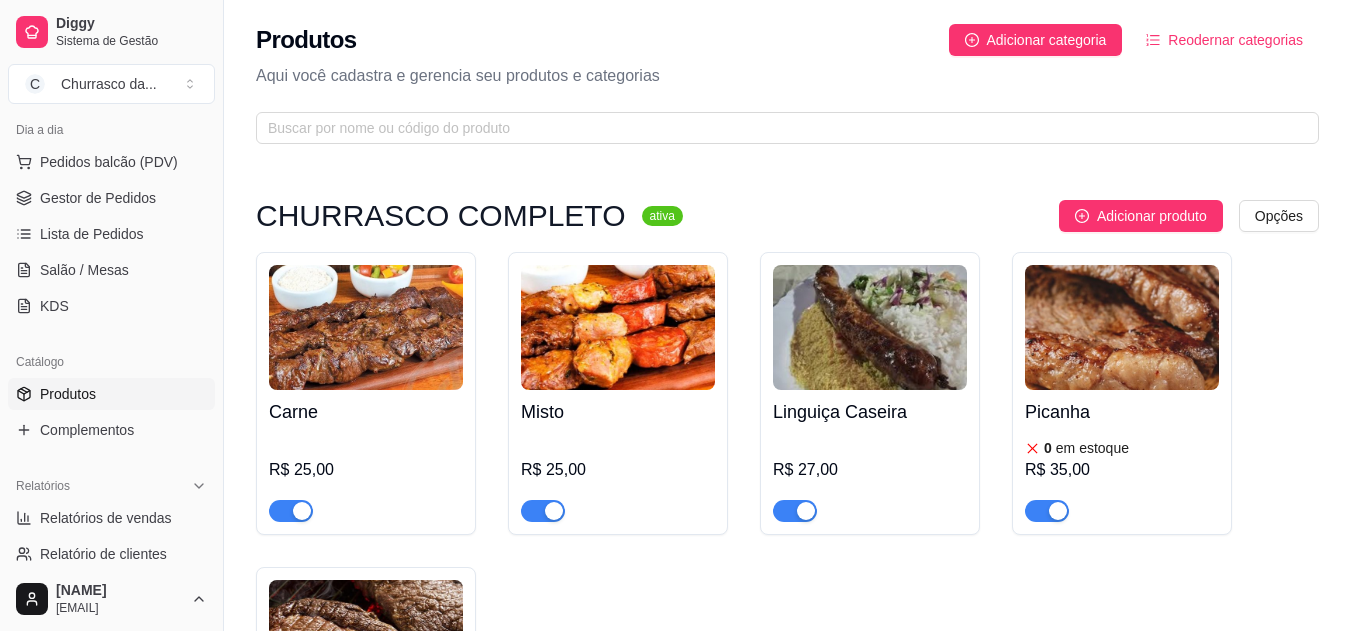 click on "R$ 25,00" at bounding box center [366, 478] 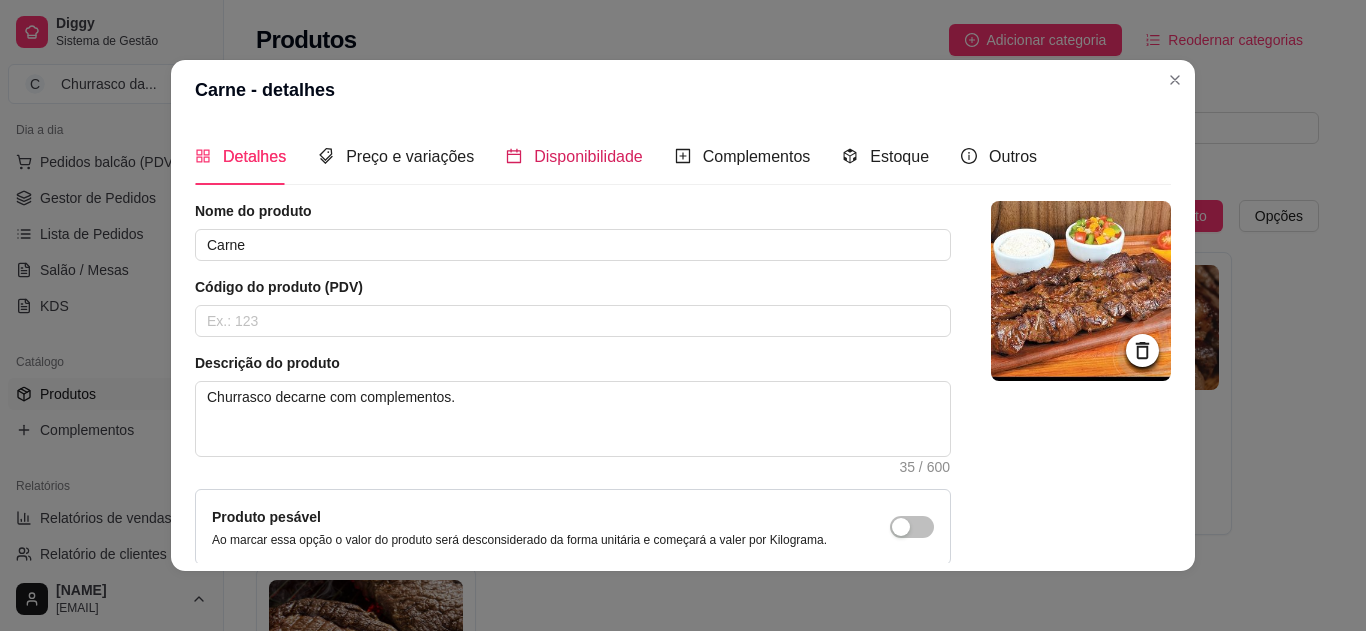 click on "Disponibilidade" at bounding box center (588, 156) 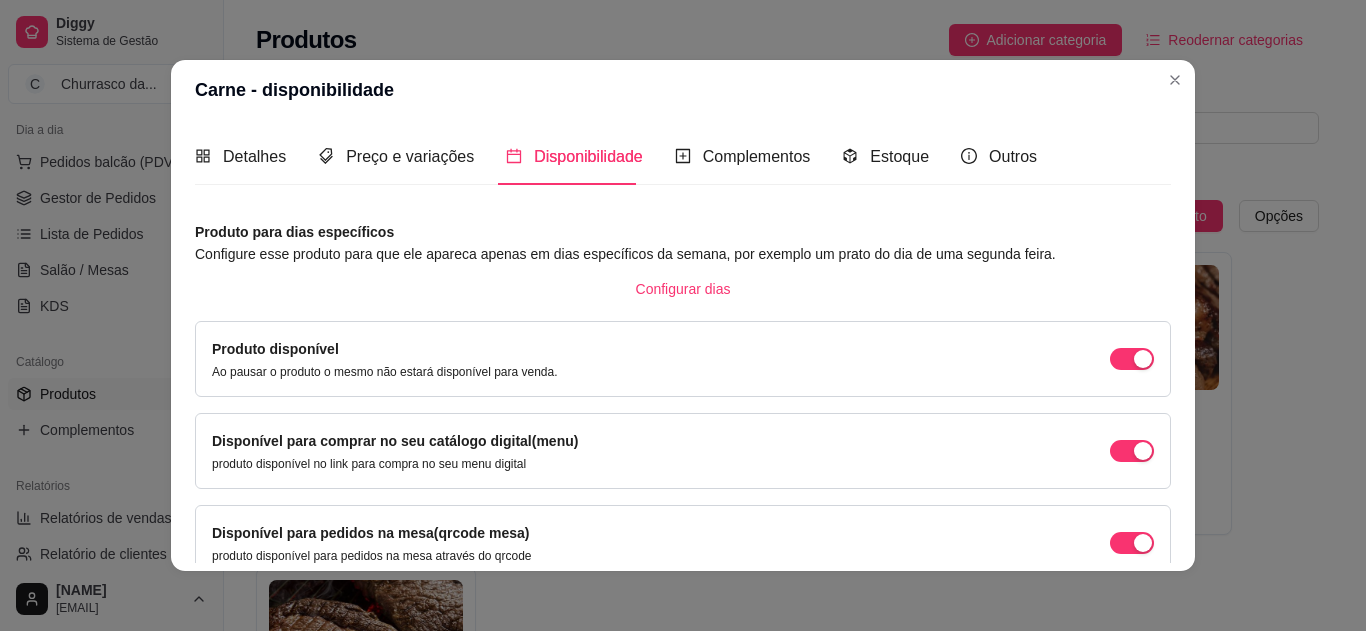 type 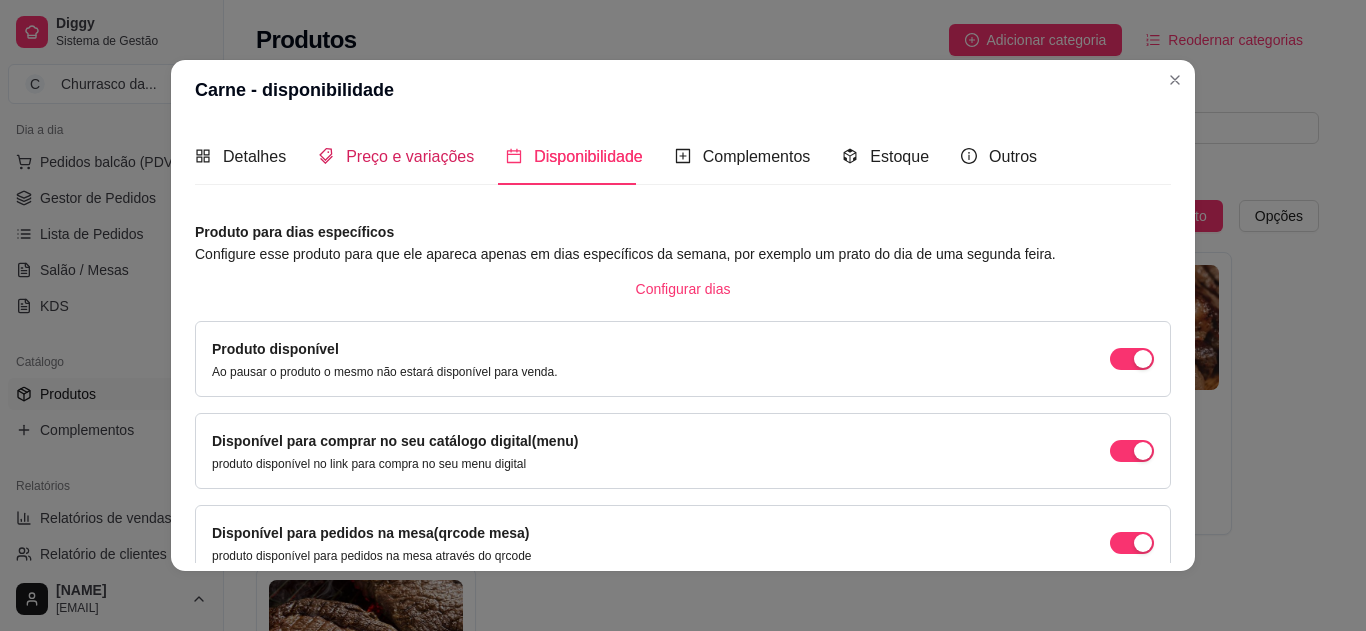 click on "Preço e variações" at bounding box center (396, 156) 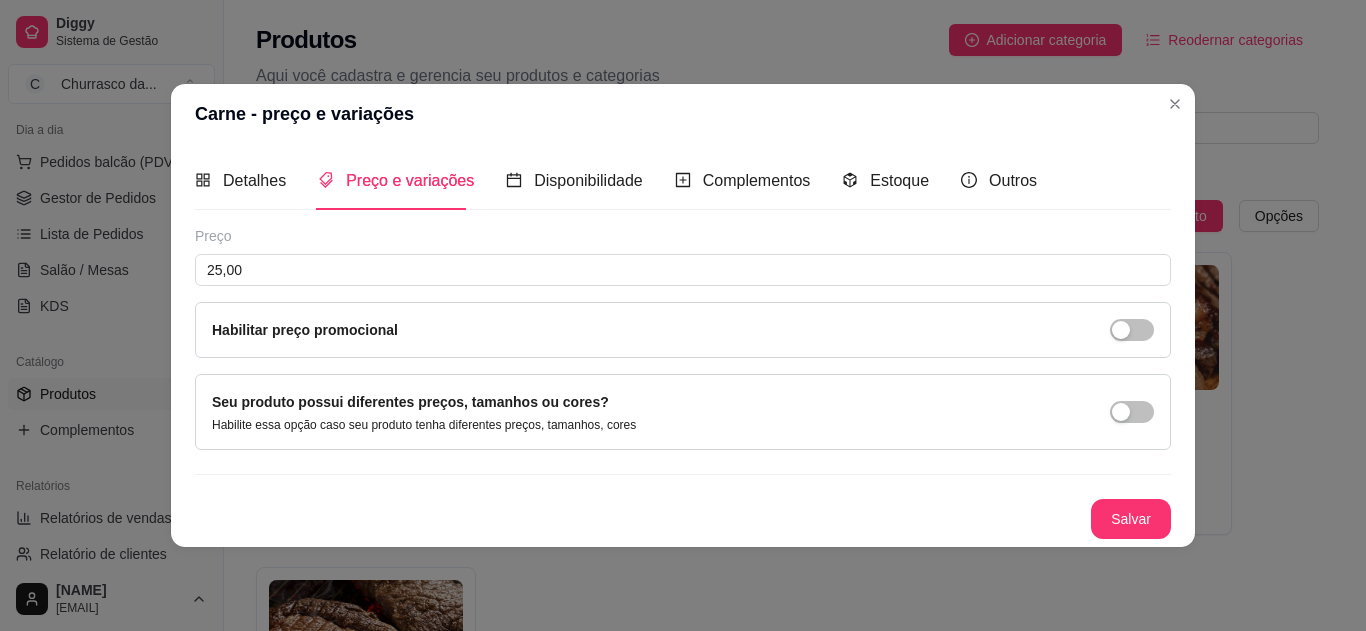 click at bounding box center [1121, 412] 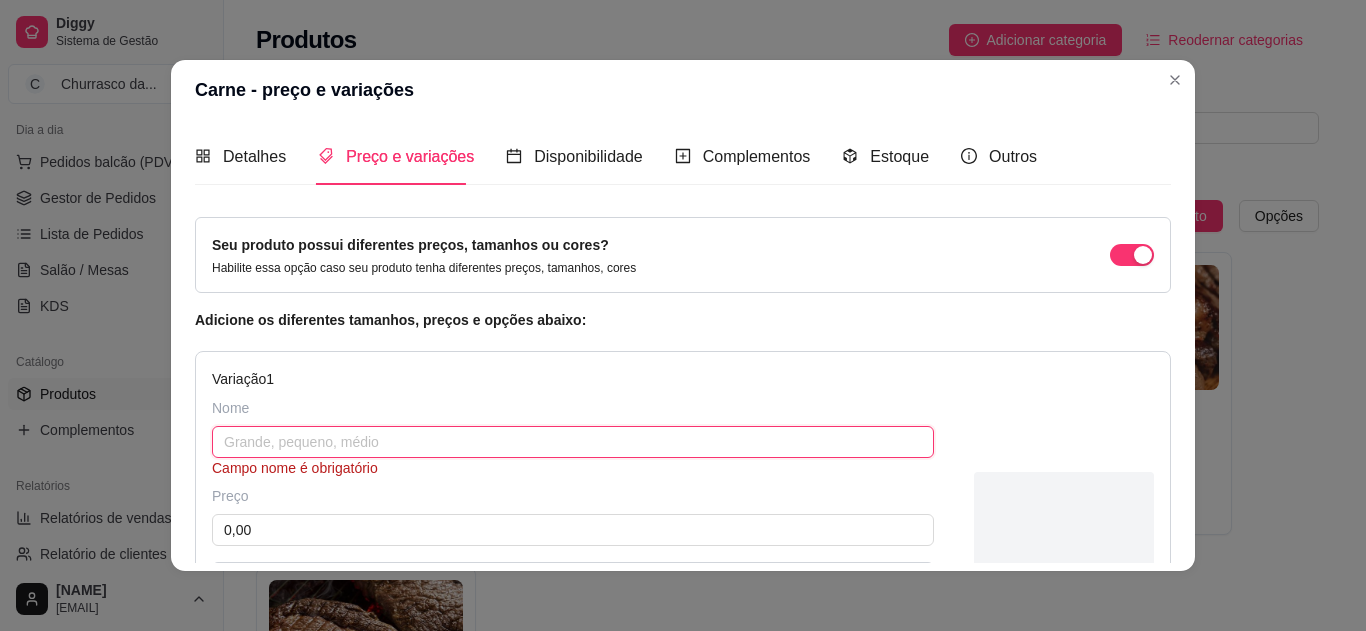 click at bounding box center (573, 442) 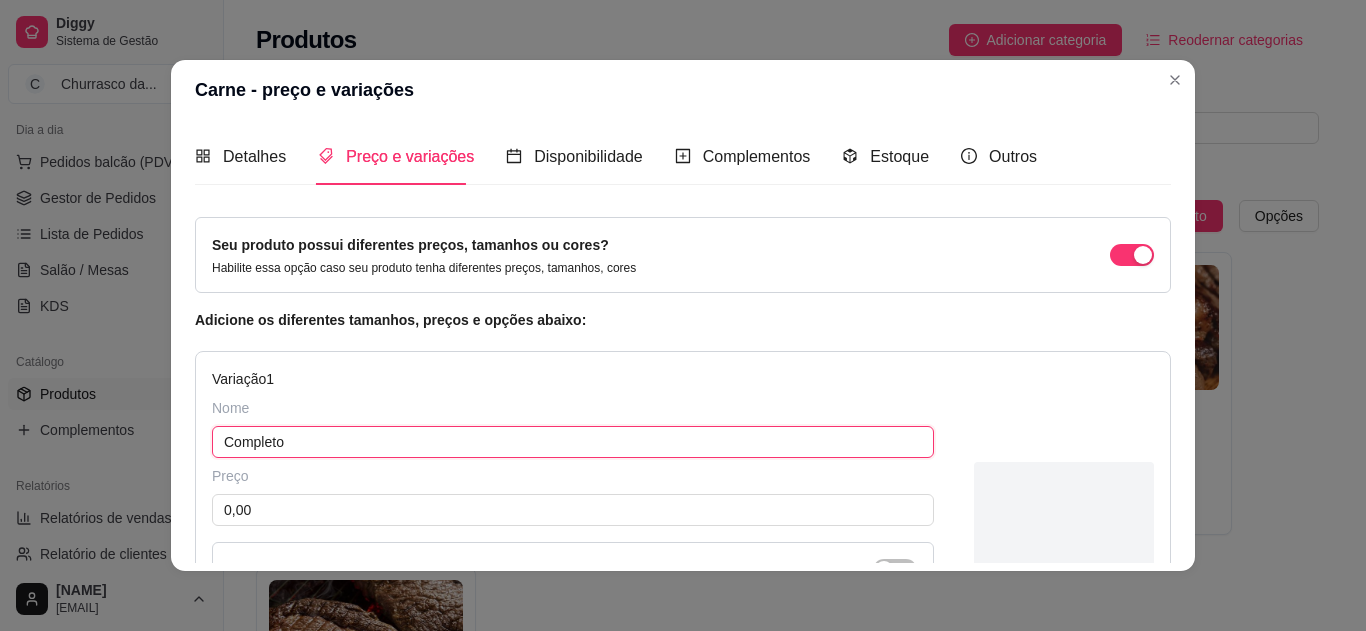 type on "Completo" 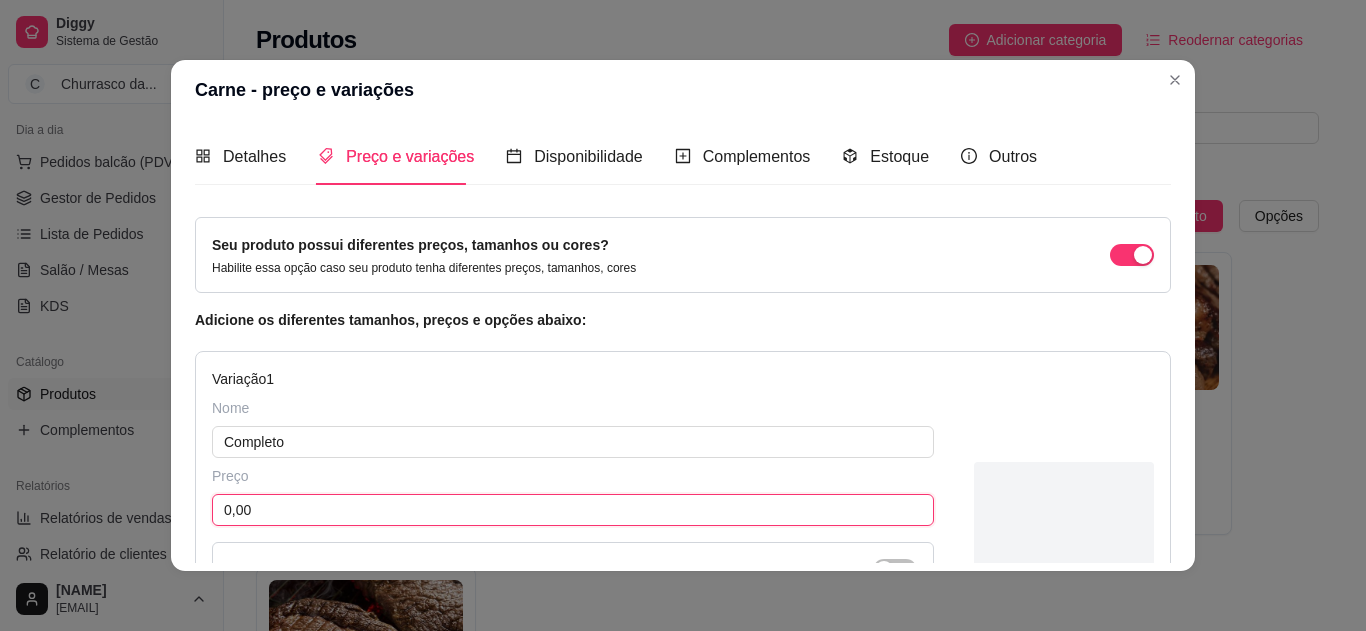 click on "0,00" at bounding box center [573, 510] 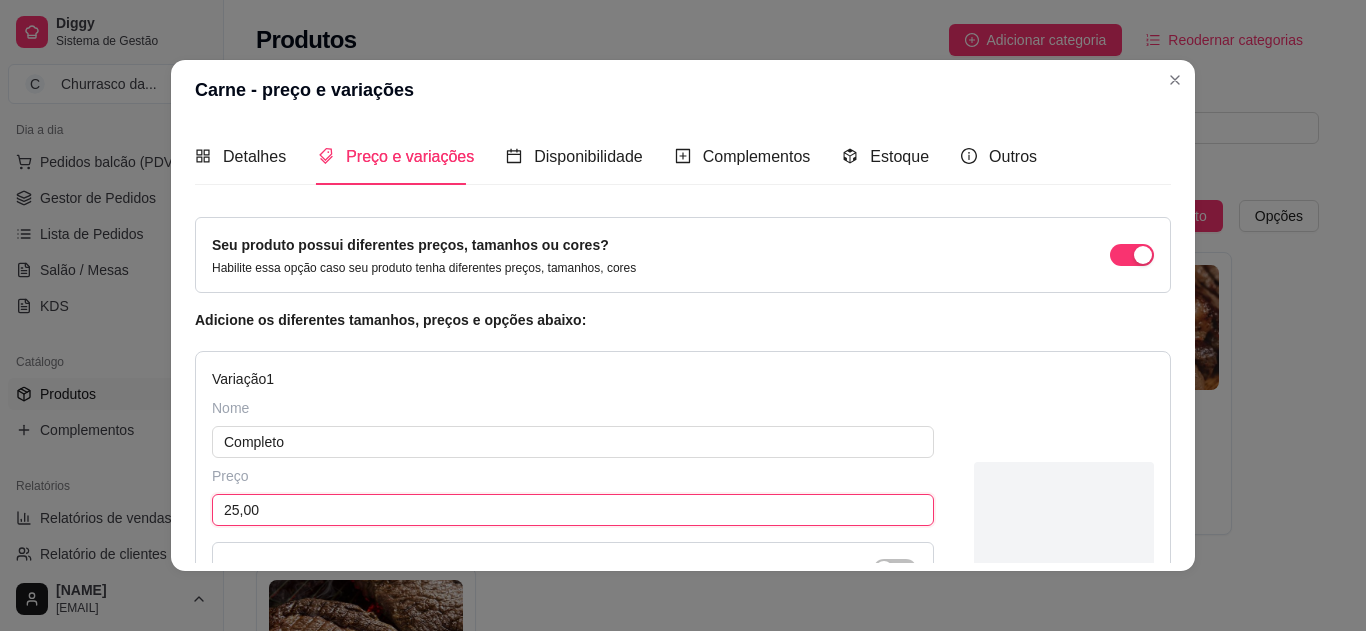 type on "25,00" 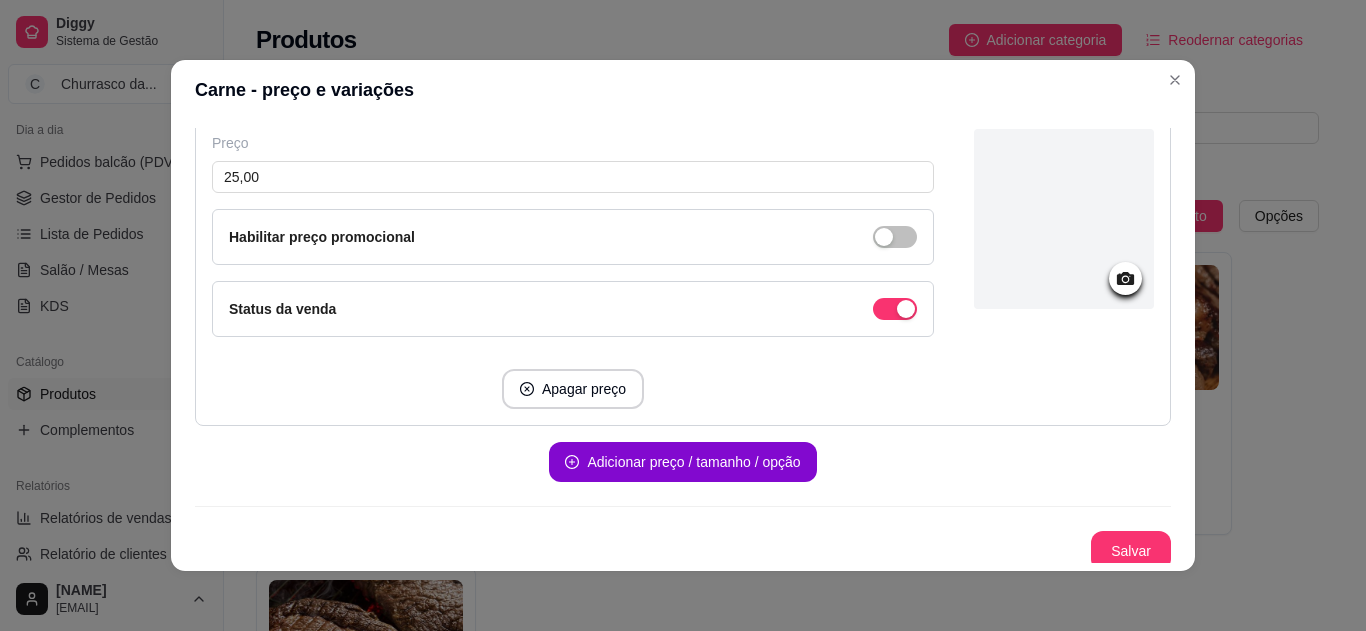 scroll, scrollTop: 341, scrollLeft: 0, axis: vertical 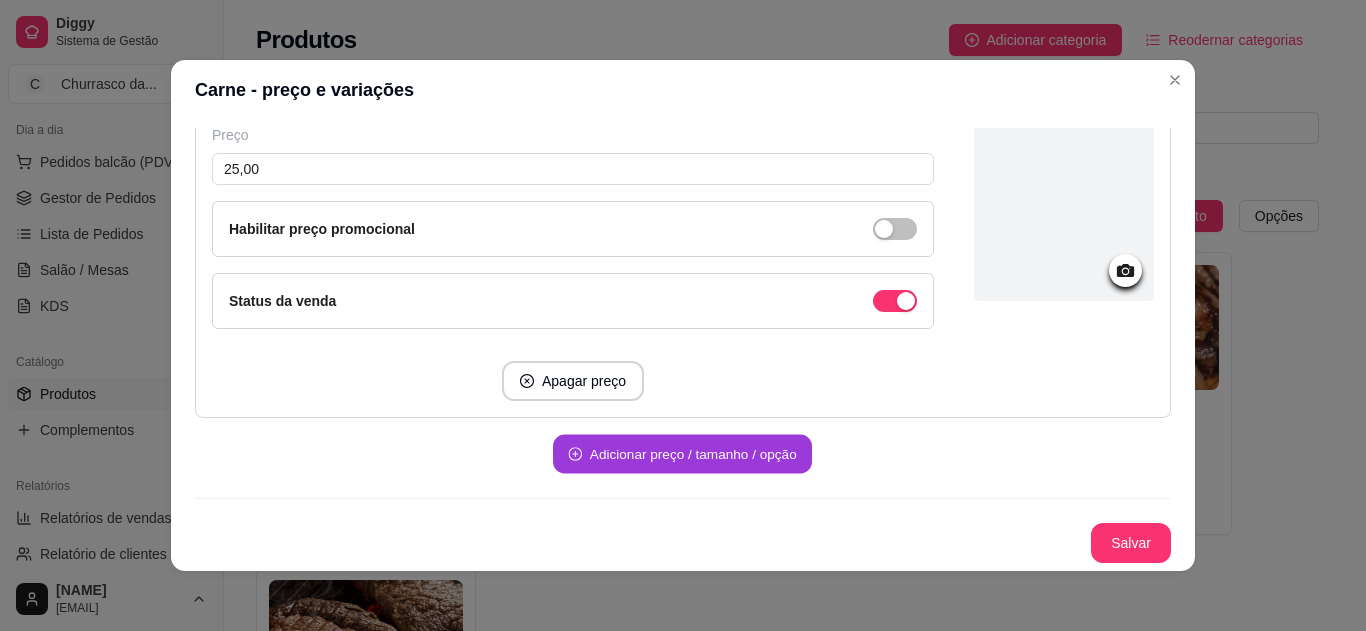 click on "Adicionar preço / tamanho / opção" at bounding box center [682, 454] 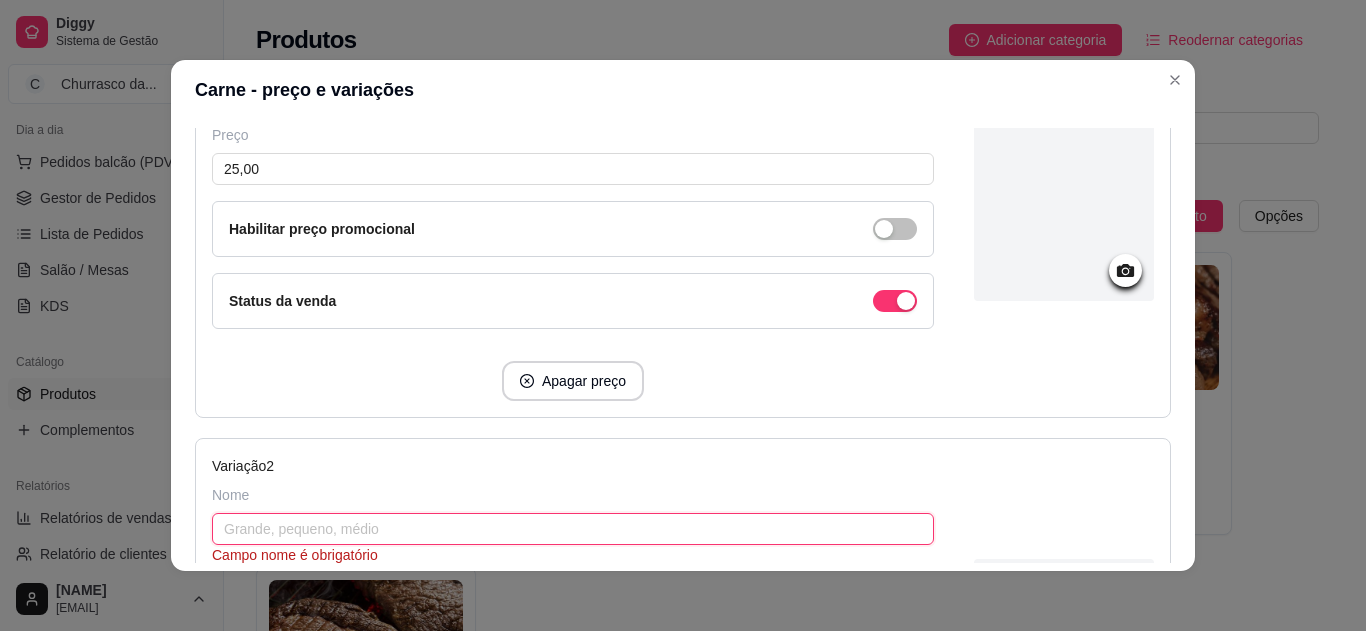 click at bounding box center [573, 529] 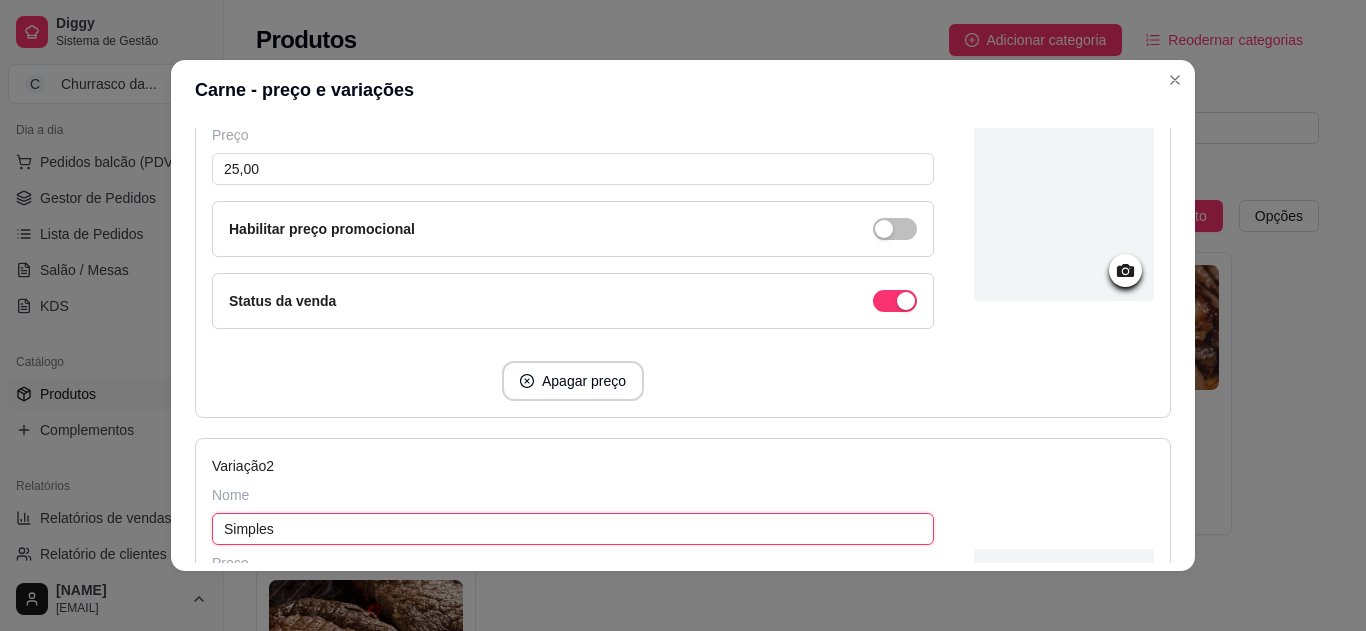 type on "Simples" 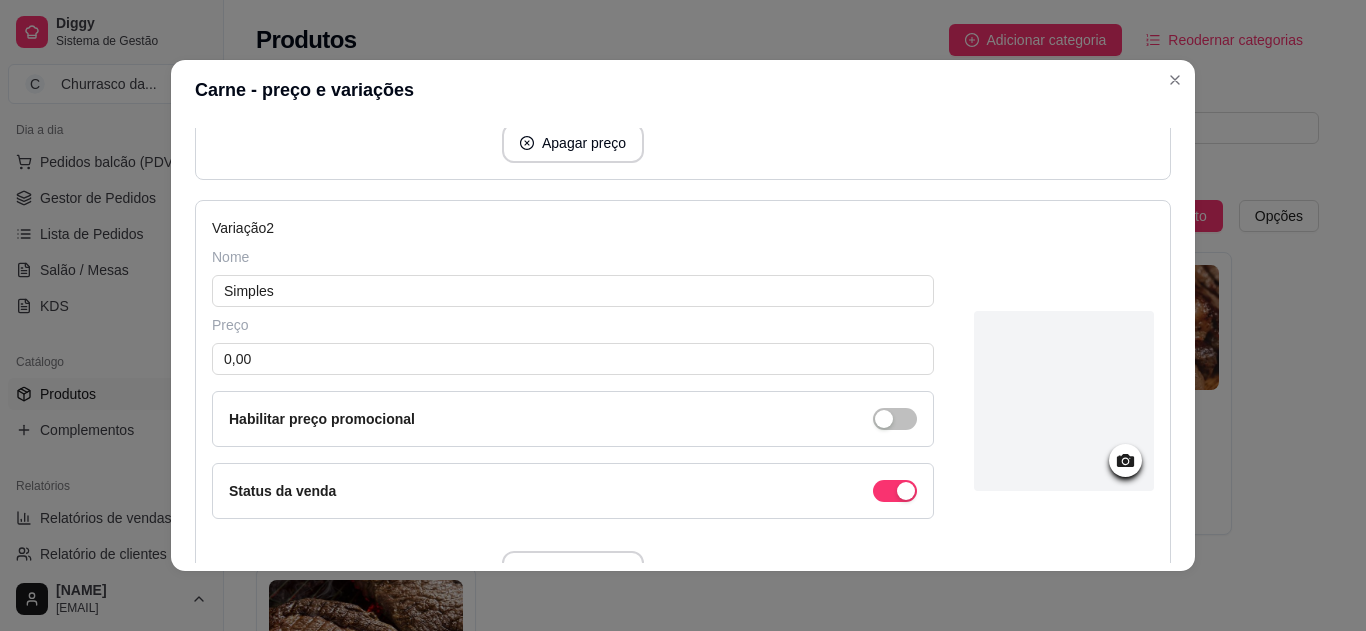 scroll, scrollTop: 585, scrollLeft: 0, axis: vertical 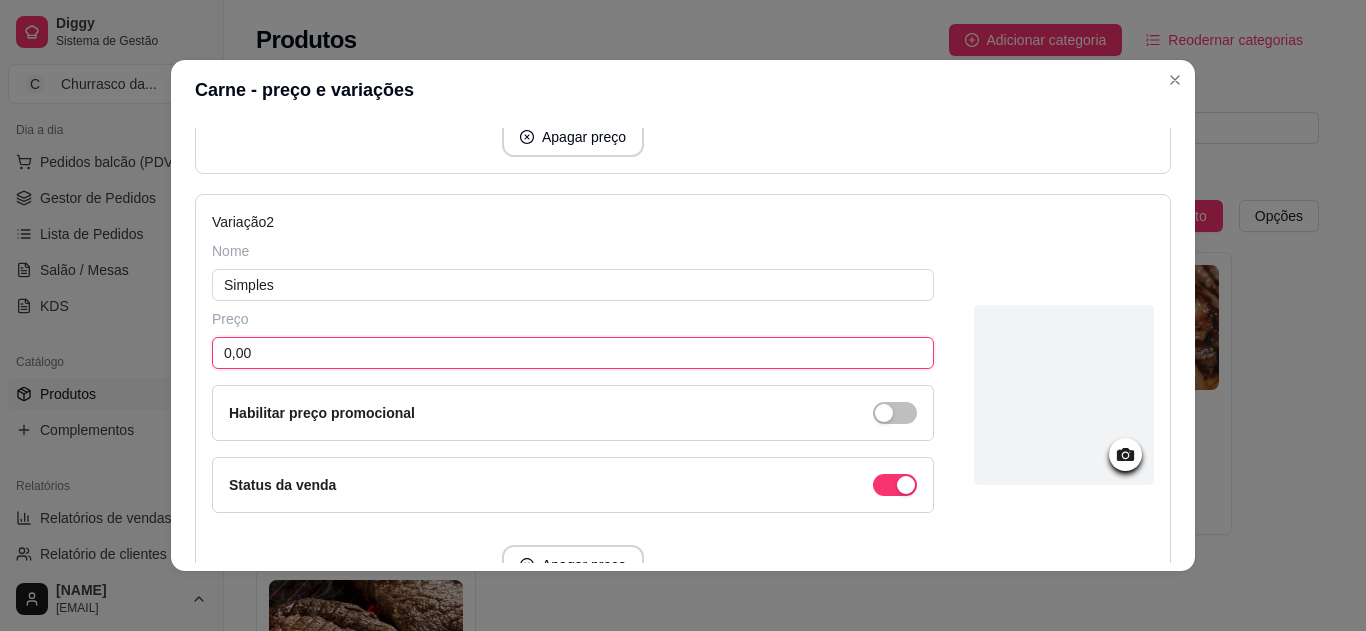 click on "0,00" at bounding box center (573, 353) 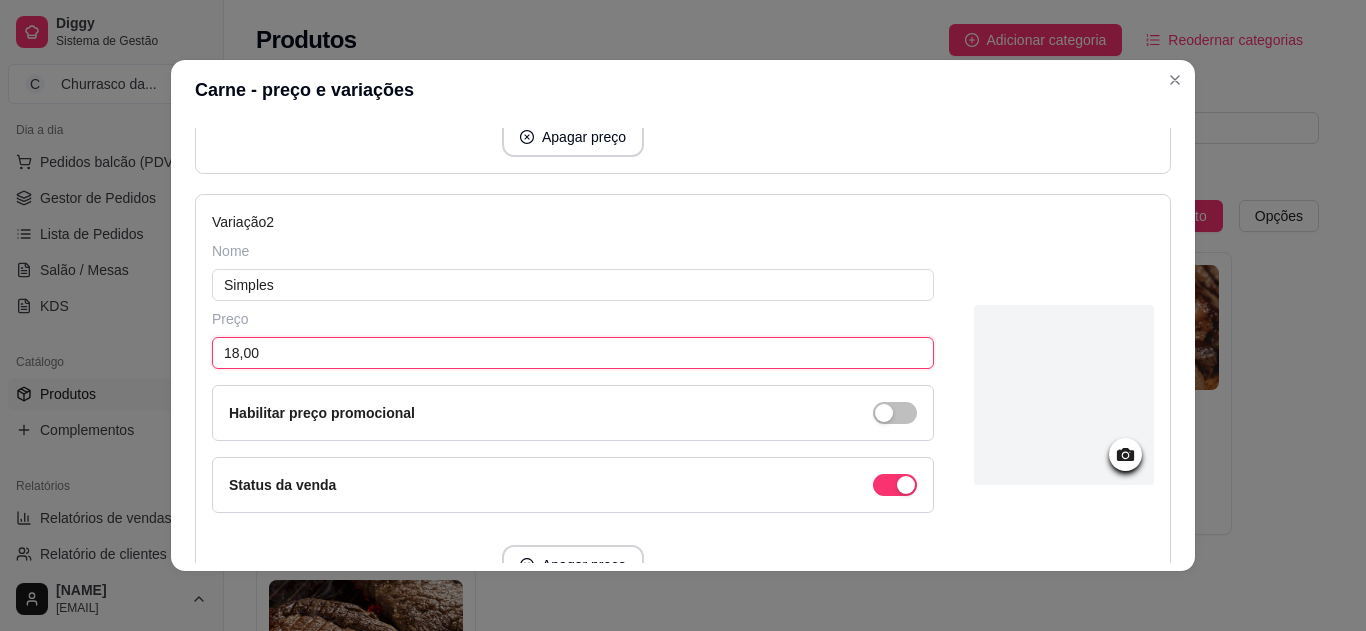 type on "18,00" 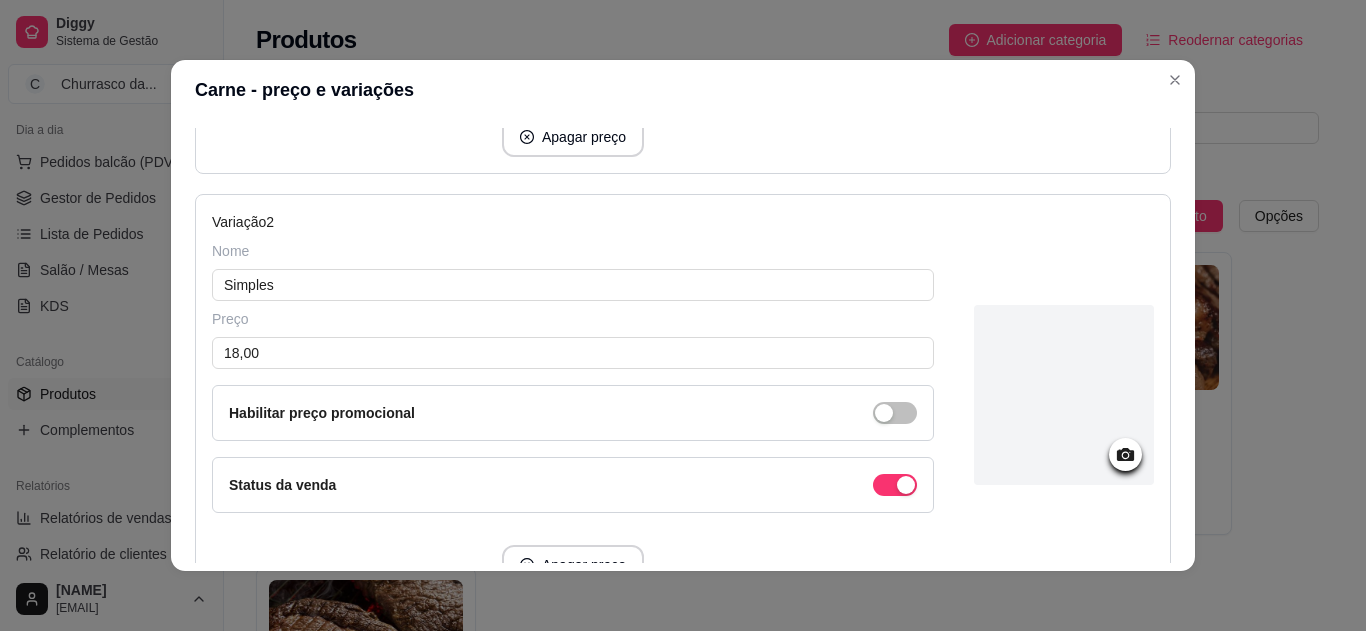 scroll, scrollTop: 769, scrollLeft: 0, axis: vertical 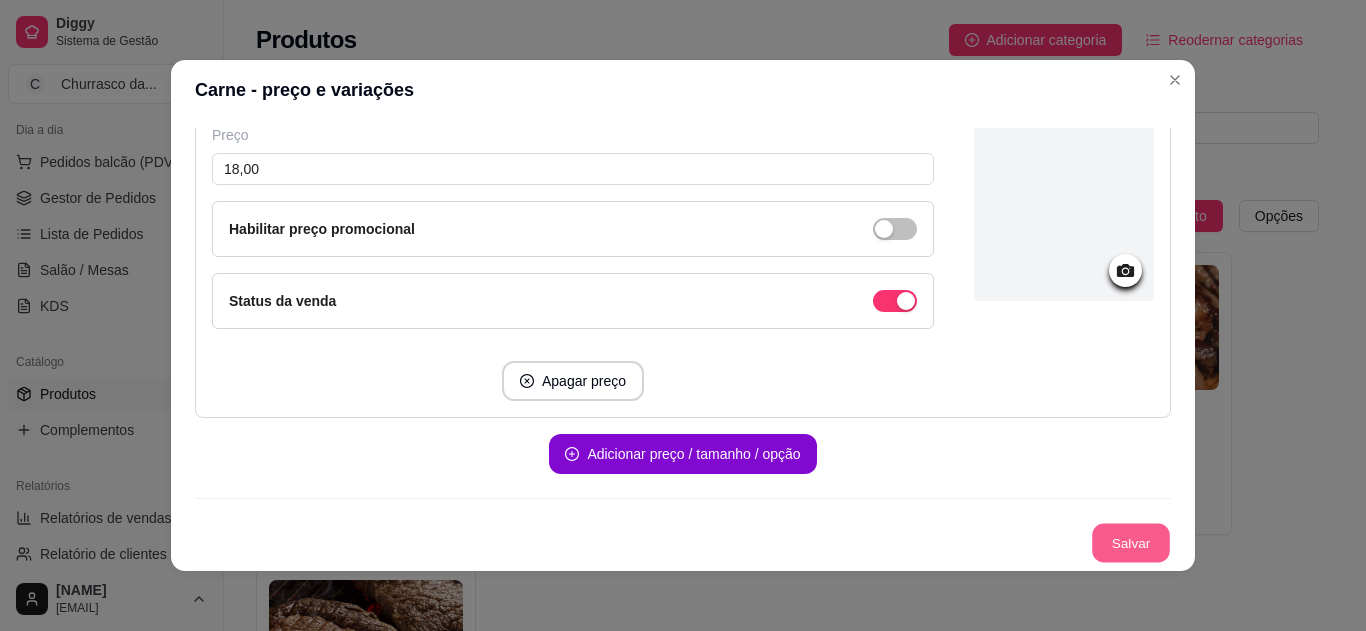 click on "Salvar" at bounding box center [1131, 543] 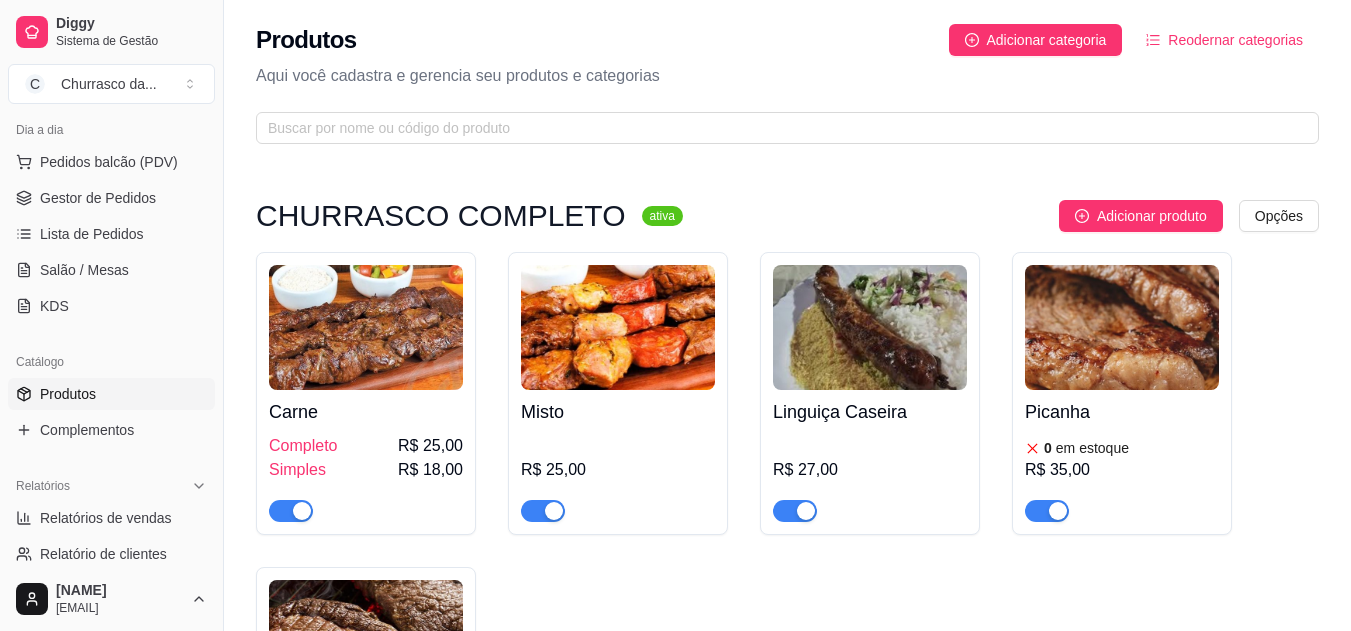 click on "Gestor de Pedidos" at bounding box center [98, 198] 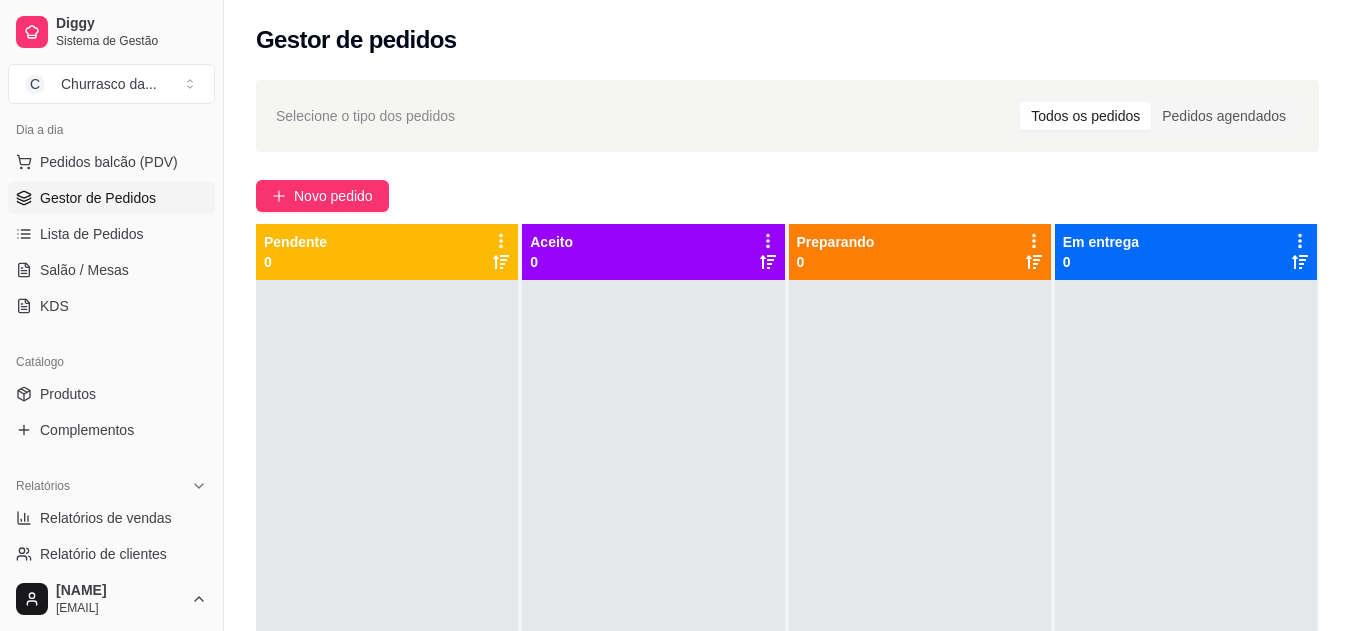 click on "Pedidos balcão (PDV)" at bounding box center [111, 162] 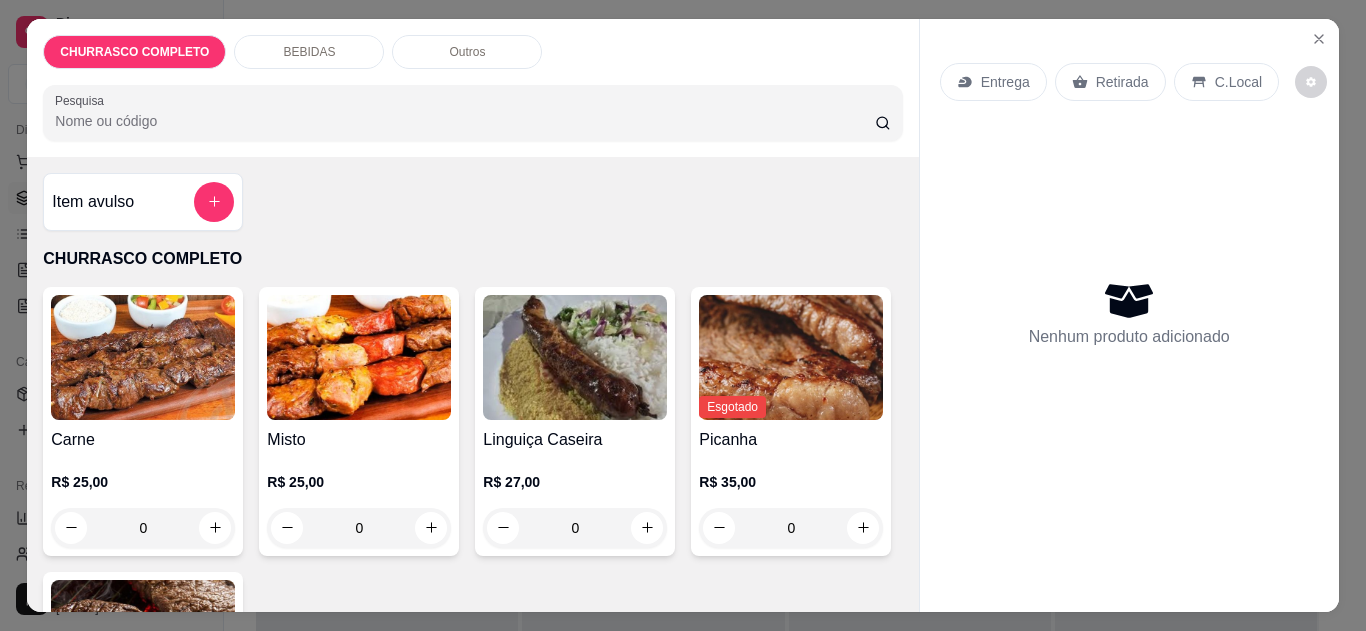 click on "0" at bounding box center (143, 528) 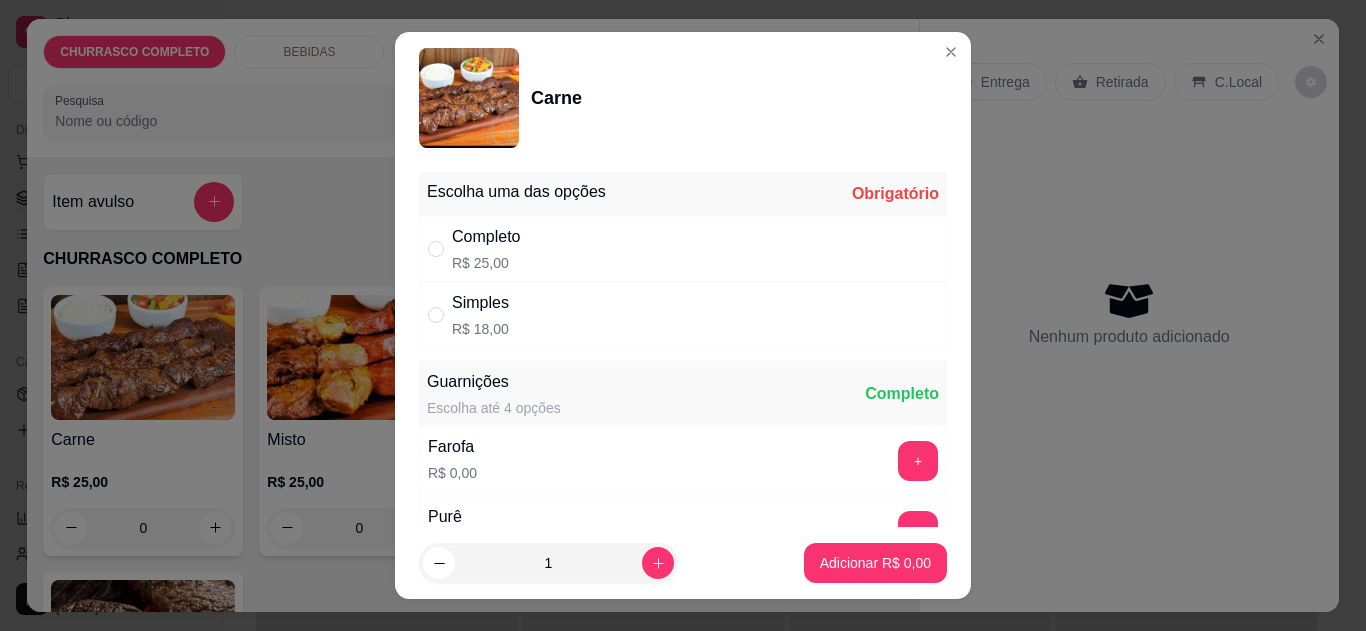 click on "Completo R$ 25,00" at bounding box center [683, 249] 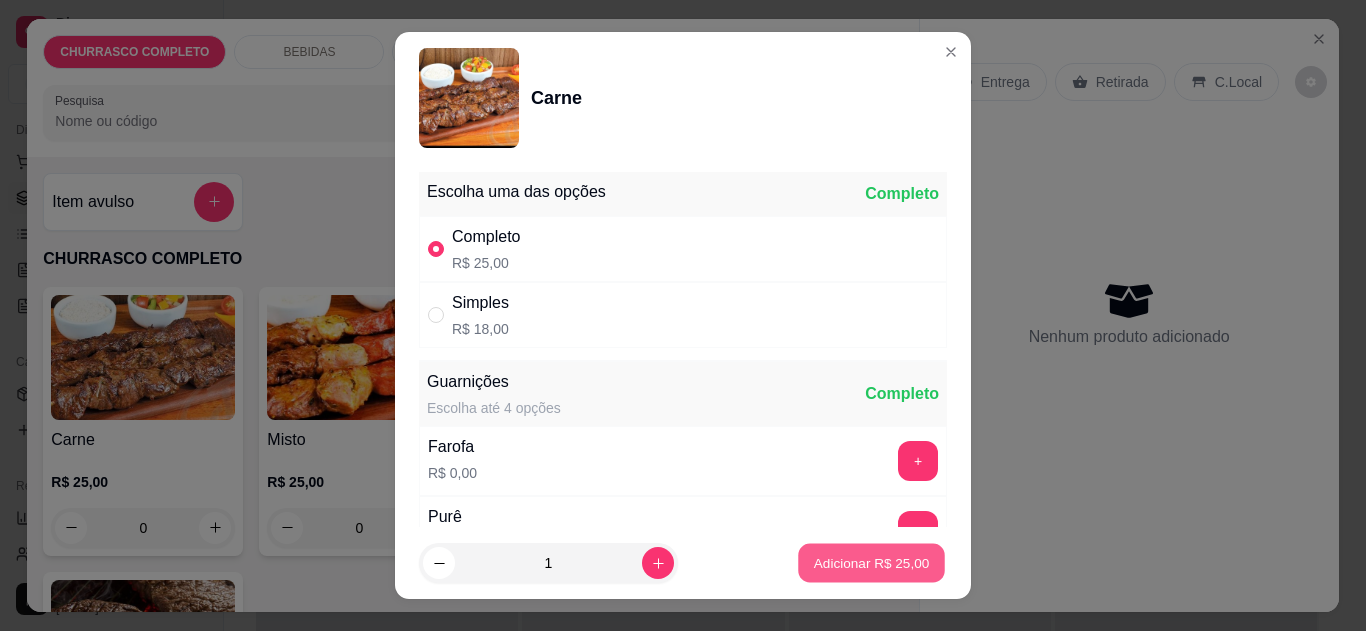 click on "Adicionar   R$ 25,00" at bounding box center (872, 563) 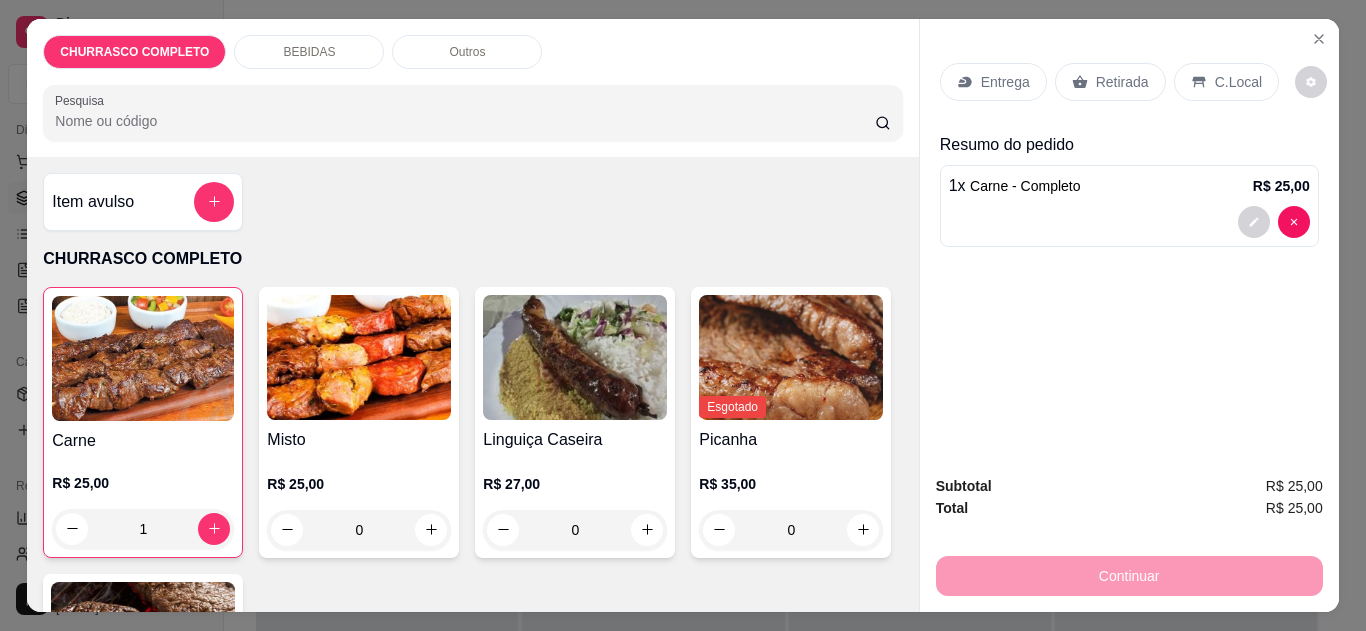 click on "1" at bounding box center [143, 529] 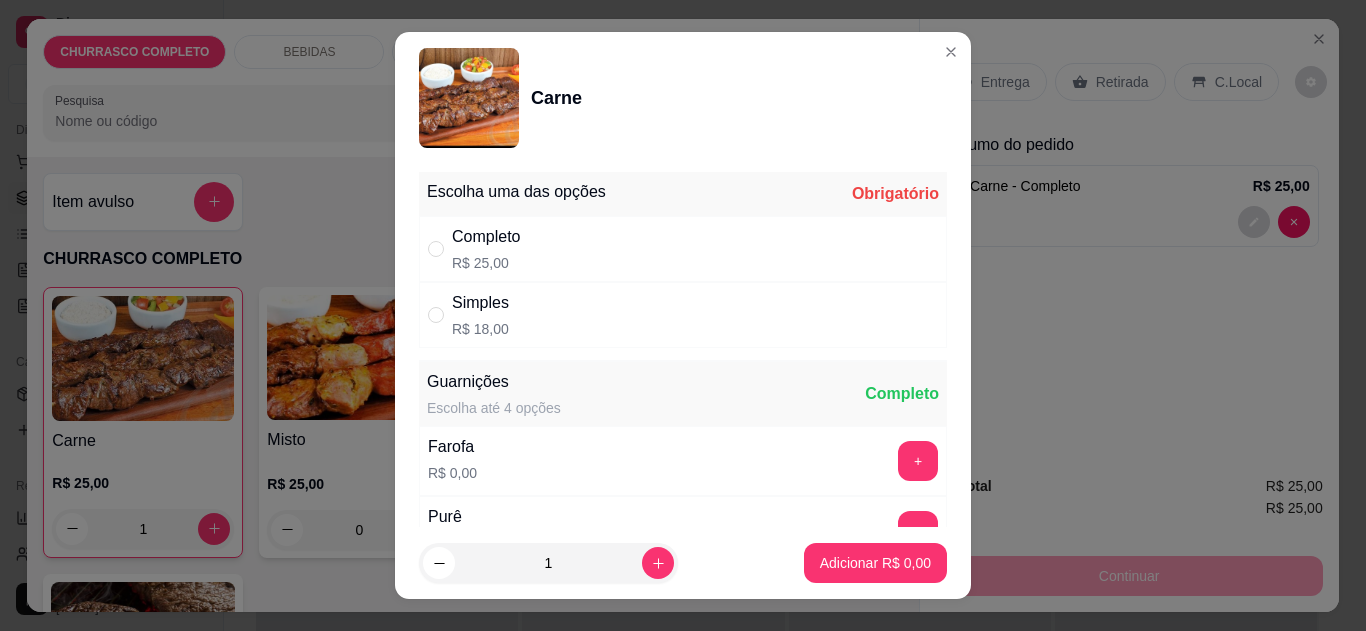 click on "Simples R$ 18,00" at bounding box center (683, 315) 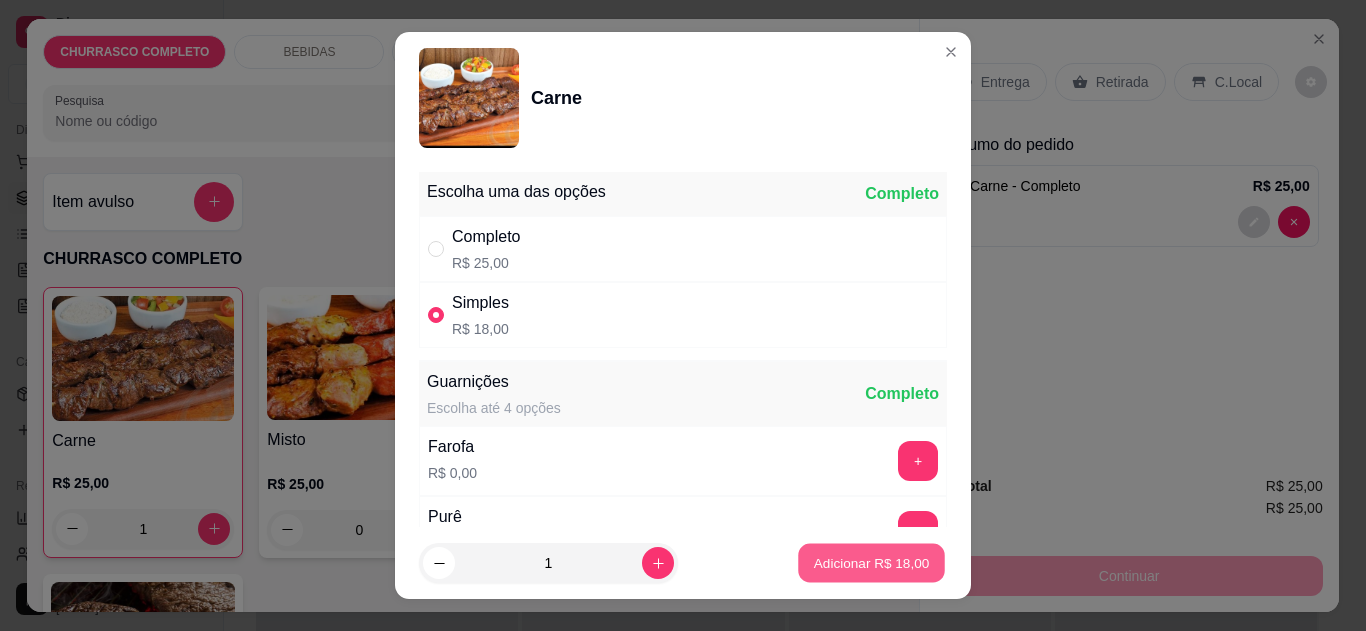 click on "Adicionar   R$ 18,00" at bounding box center [872, 563] 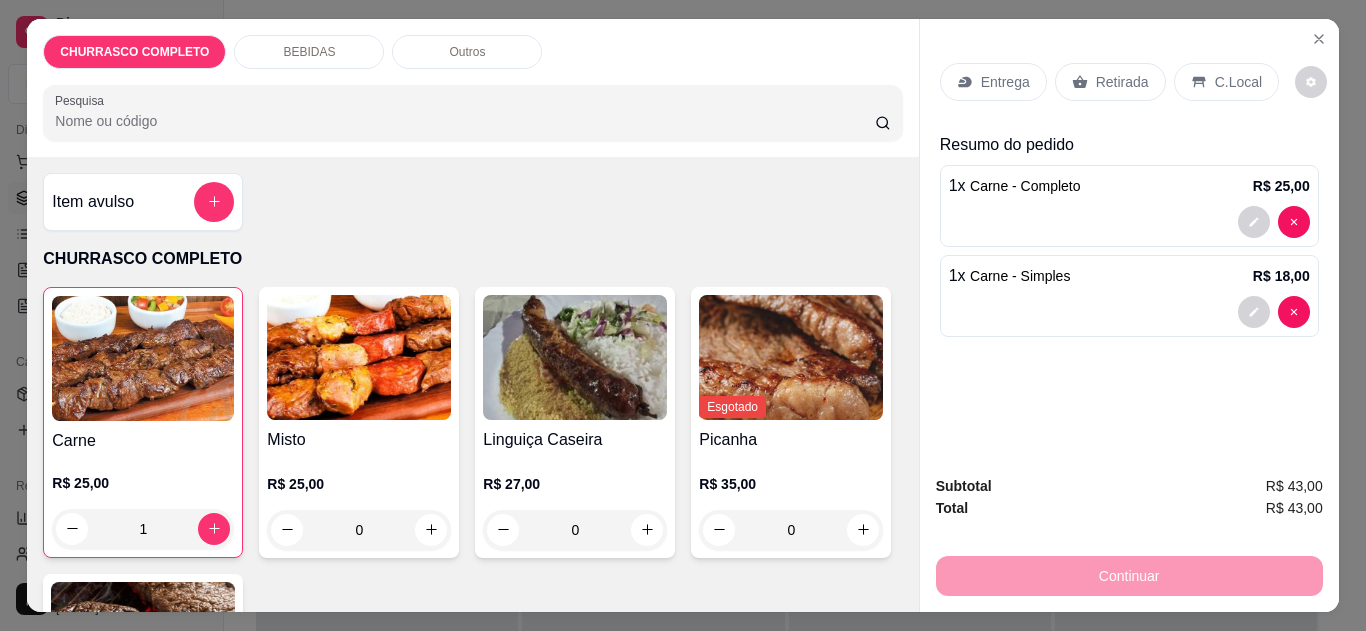 click on "Entrega" at bounding box center (1005, 82) 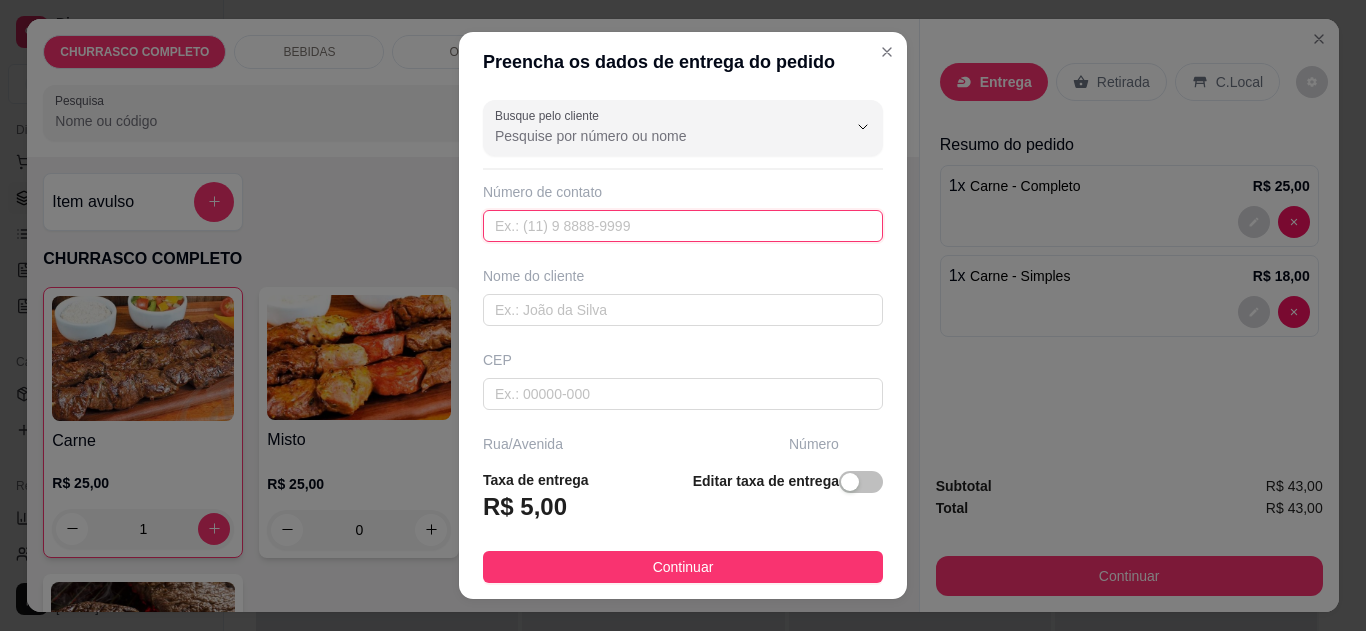 click at bounding box center [683, 226] 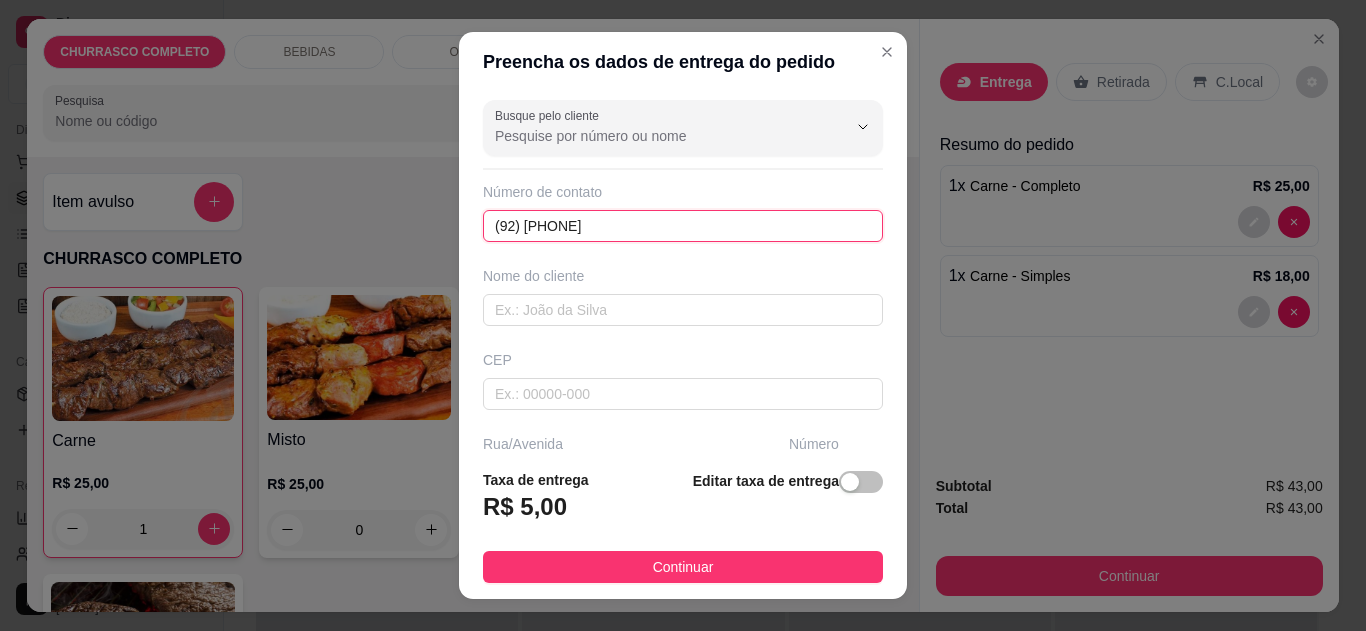 type on "(92) [PHONE]" 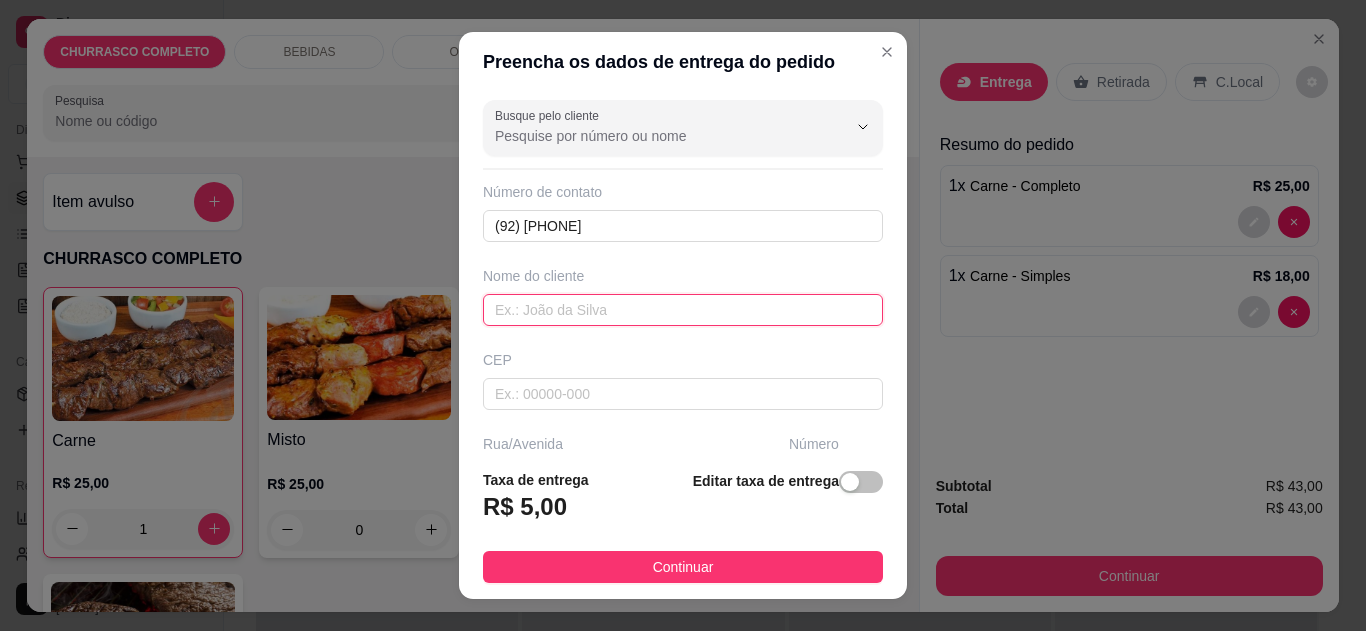 click at bounding box center (683, 310) 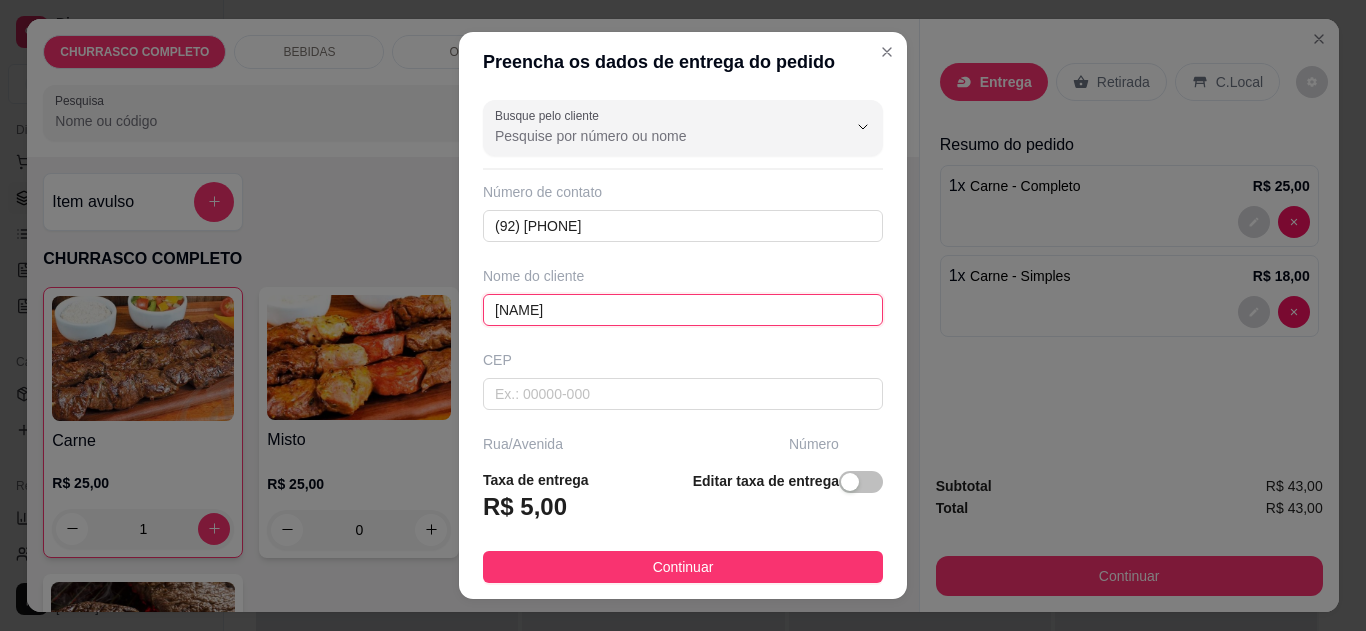 type on "[NAME]" 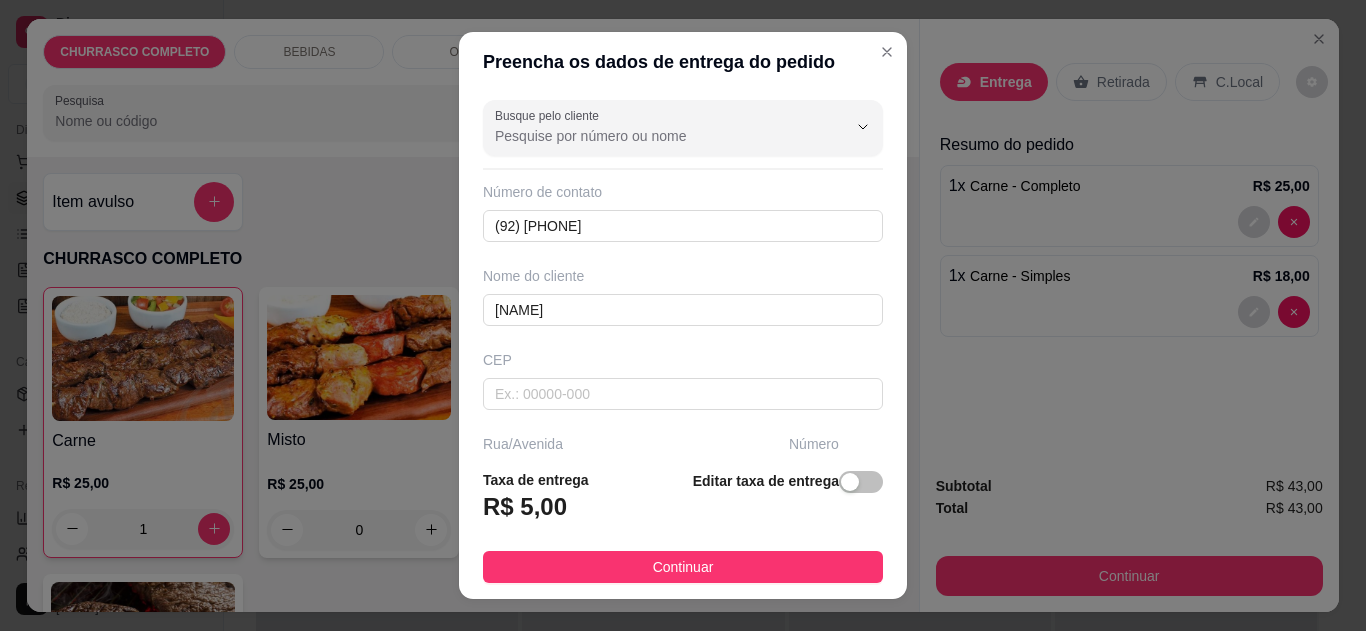 scroll, scrollTop: 104, scrollLeft: 0, axis: vertical 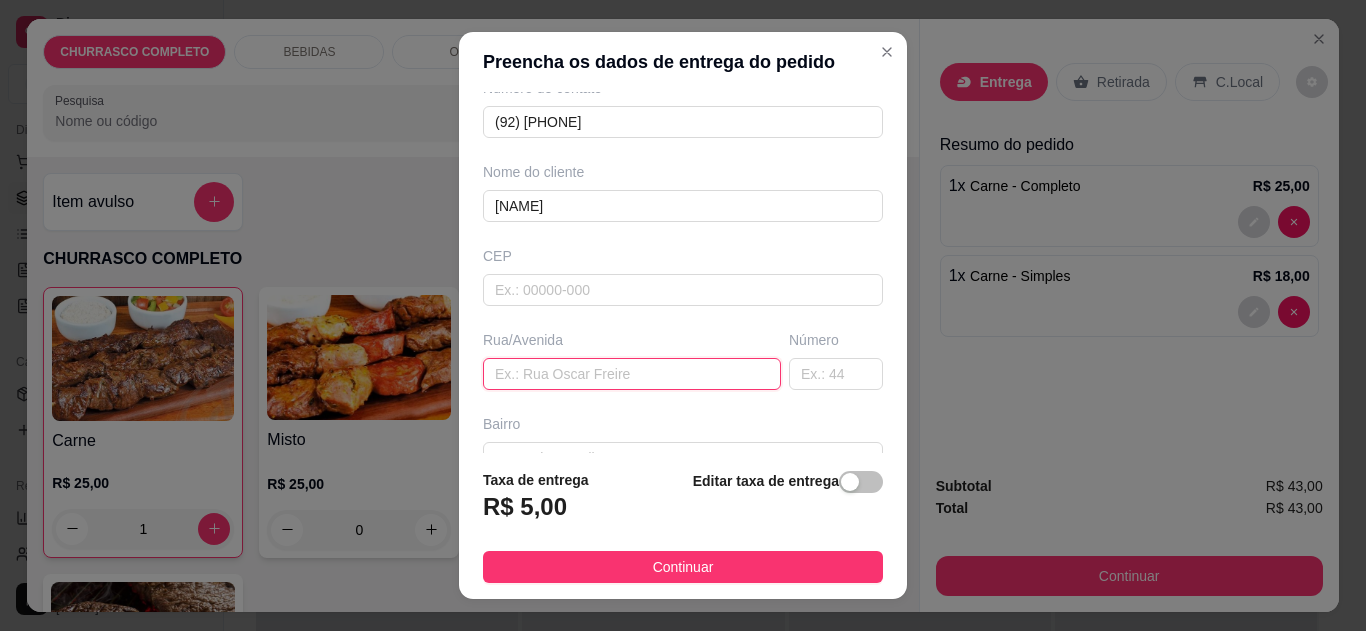 click at bounding box center (632, 374) 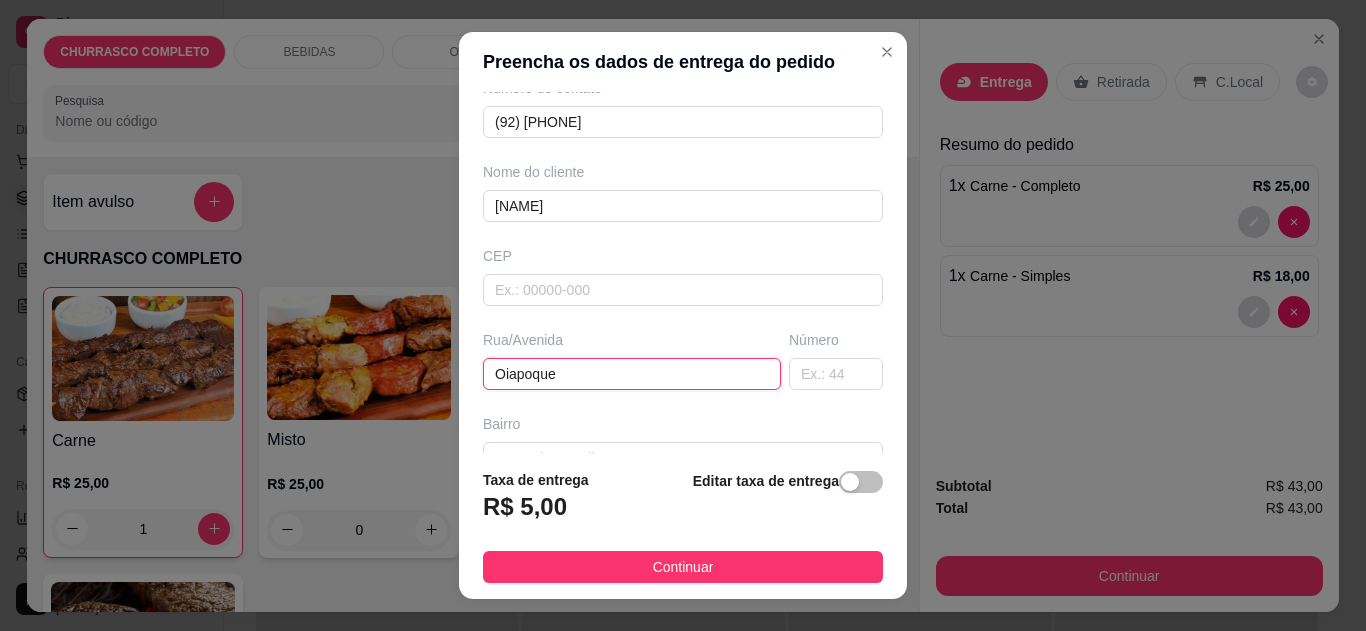type on "Oiapoque" 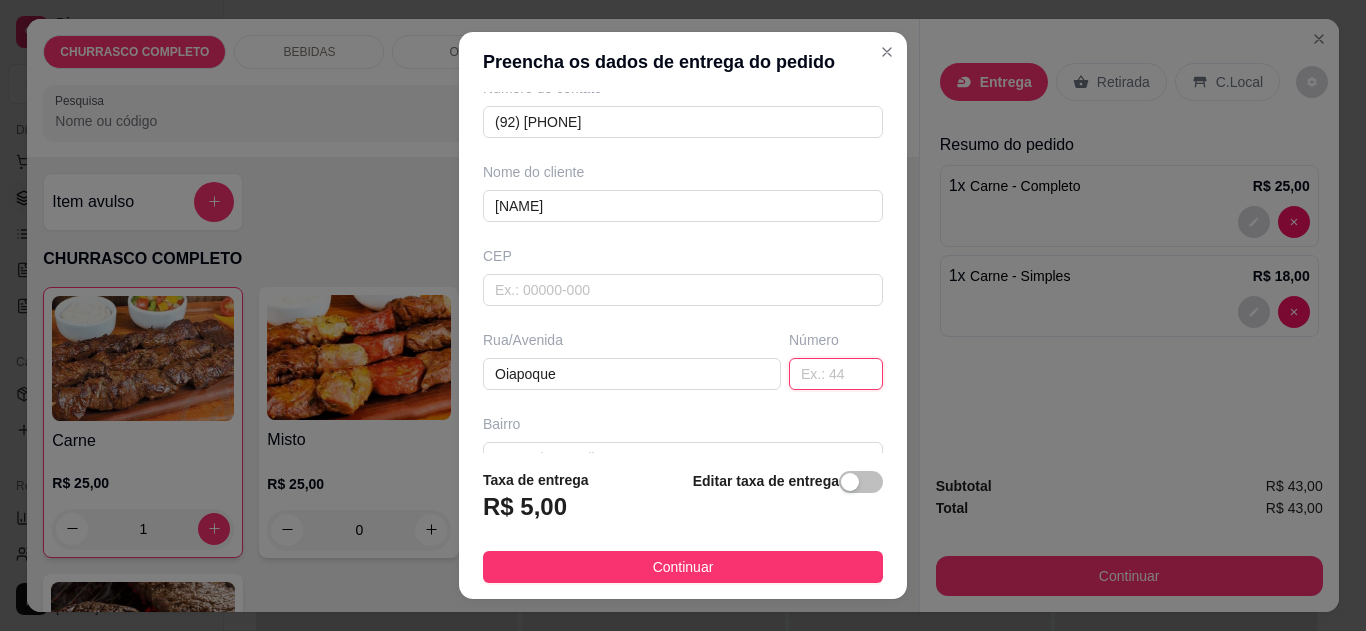 click at bounding box center (836, 374) 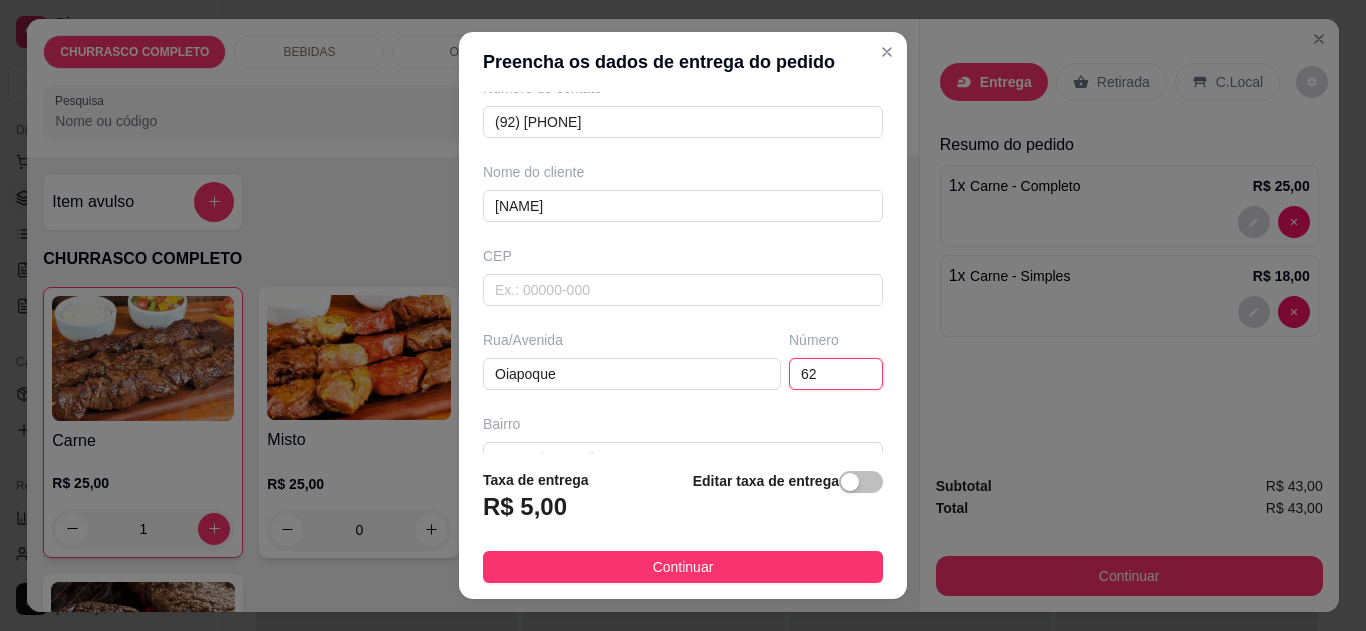type on "62" 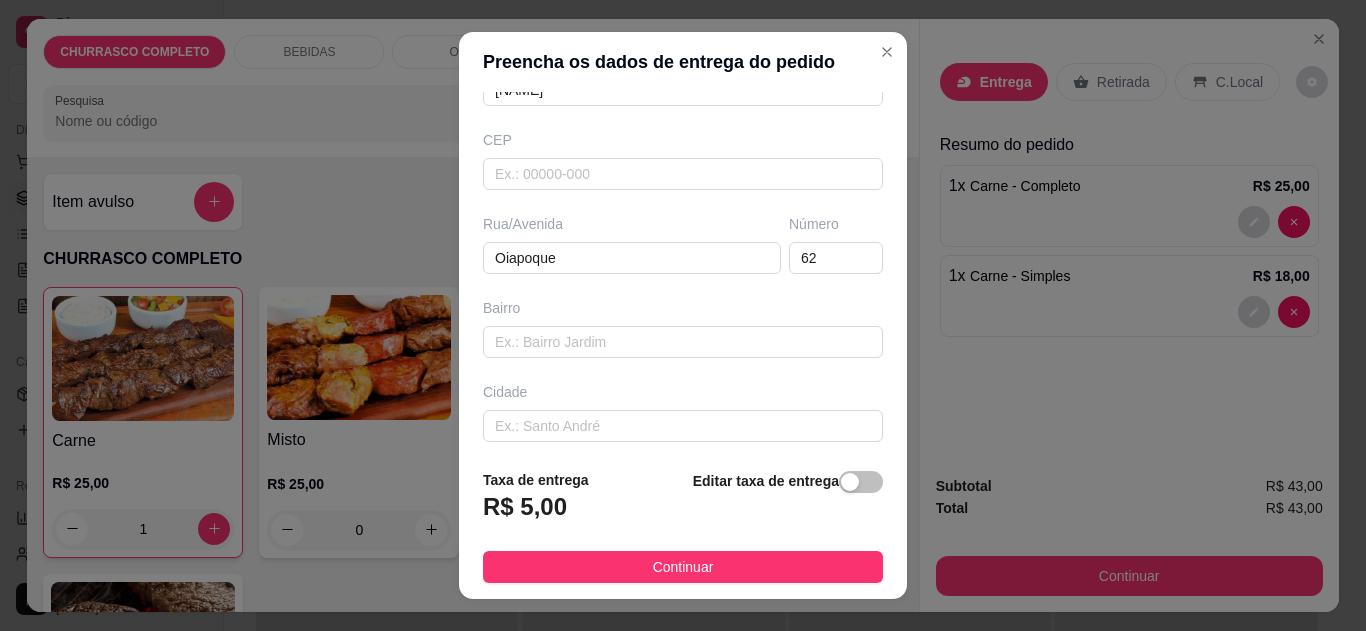 scroll, scrollTop: 235, scrollLeft: 0, axis: vertical 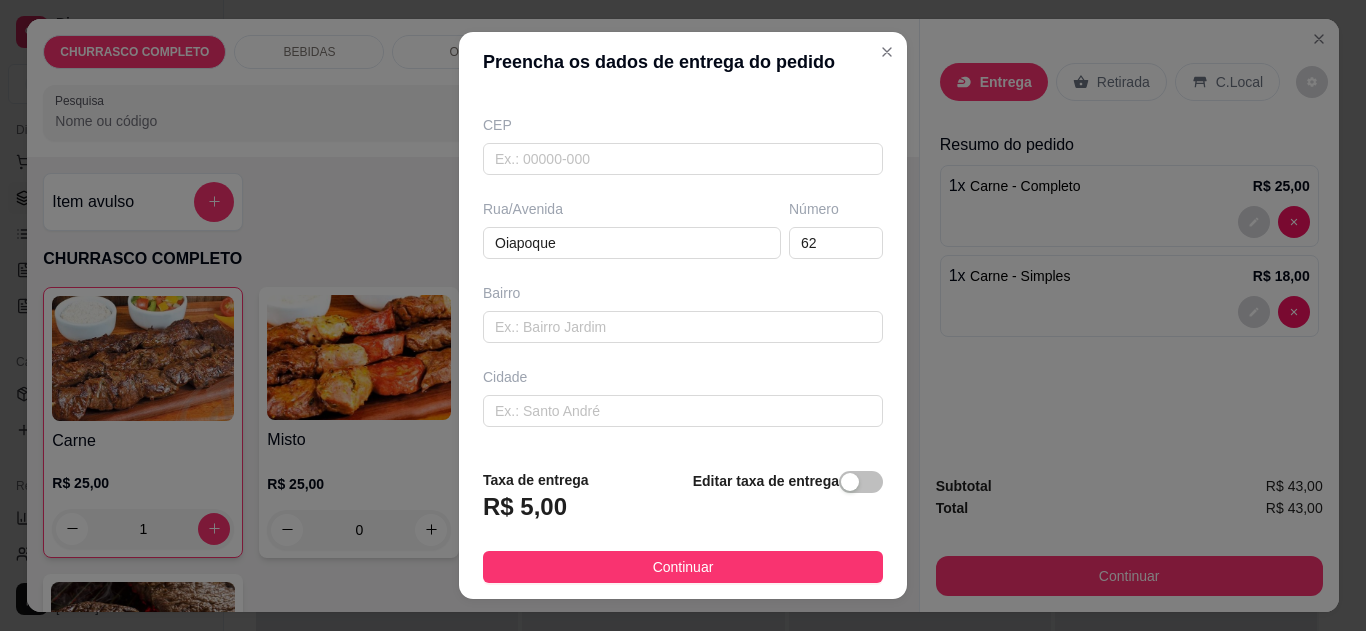 click on "Continuar" at bounding box center (683, 567) 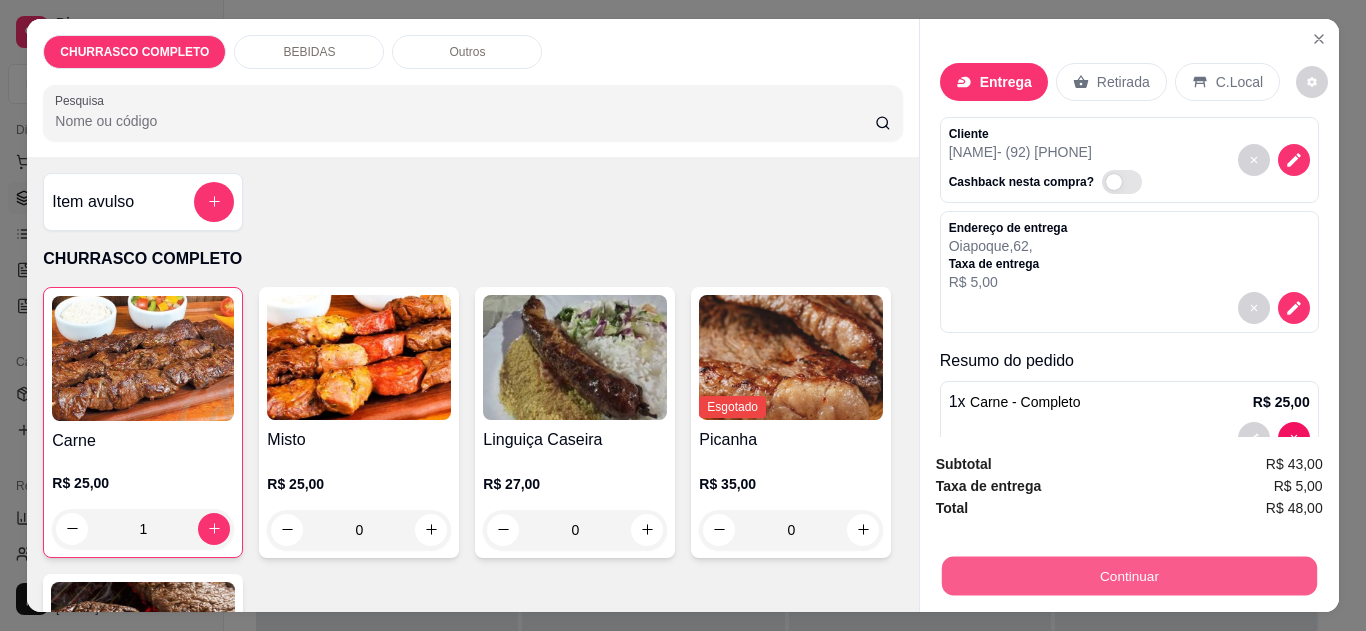 click on "Continuar" at bounding box center (1128, 576) 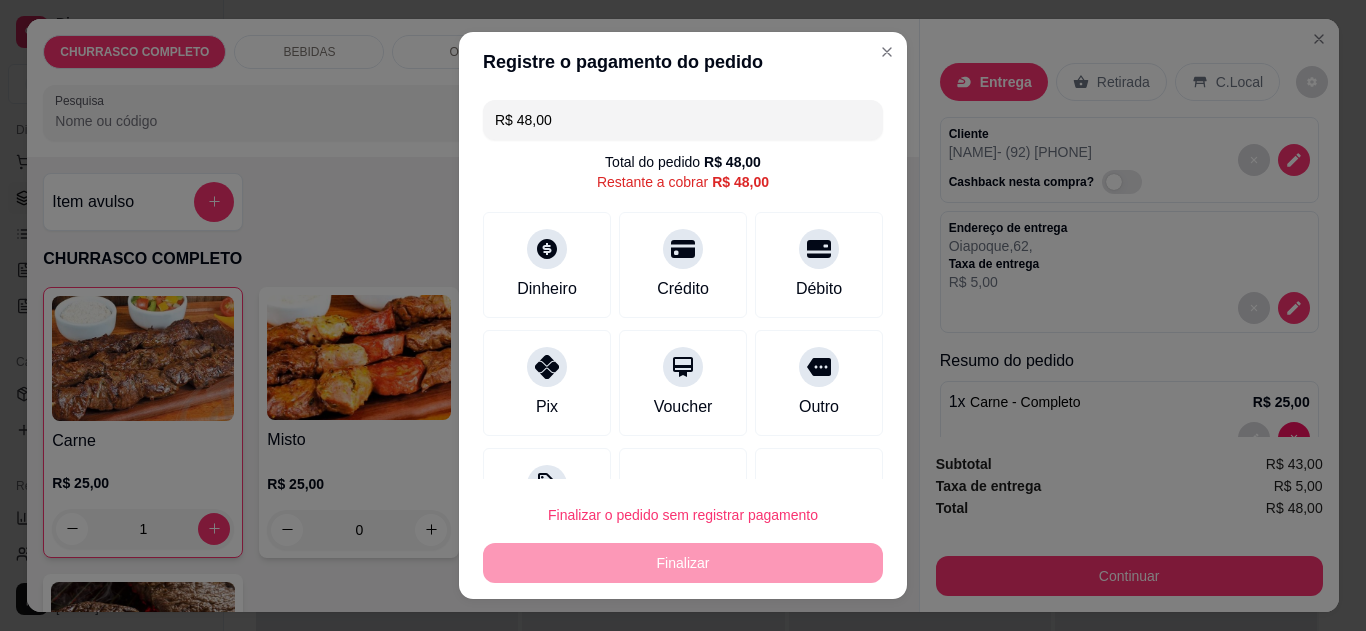 click on "Pix" at bounding box center (547, 383) 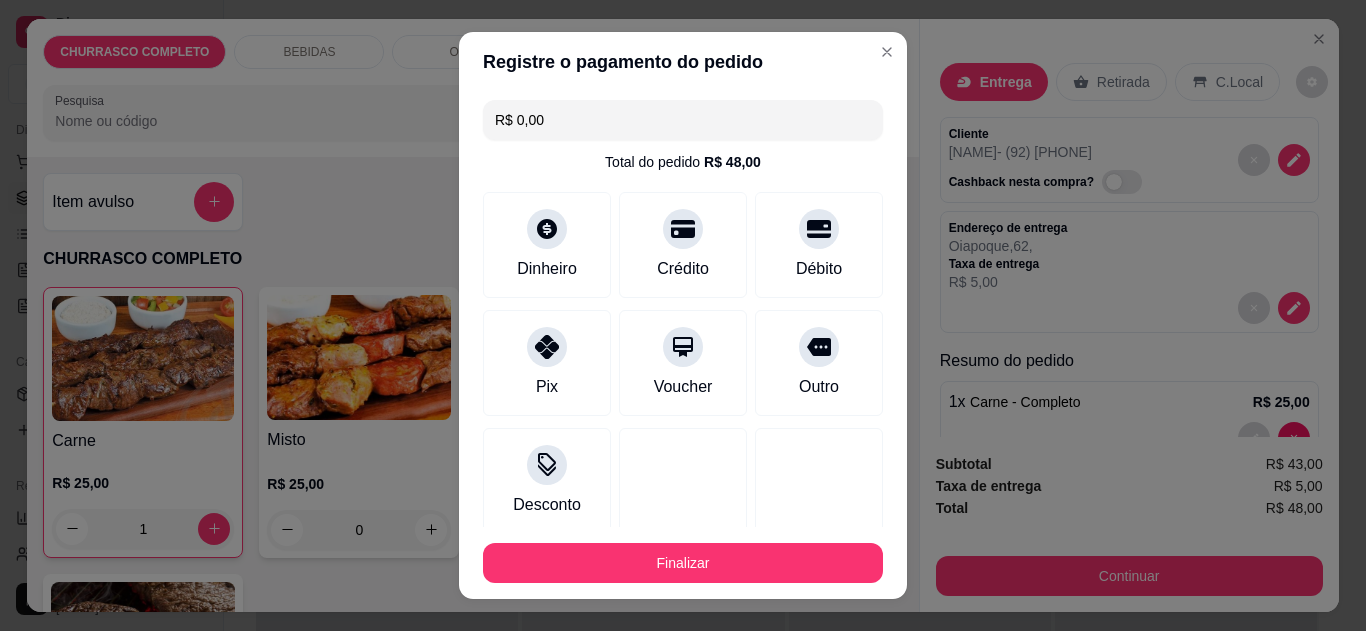 type on "R$ 0,00" 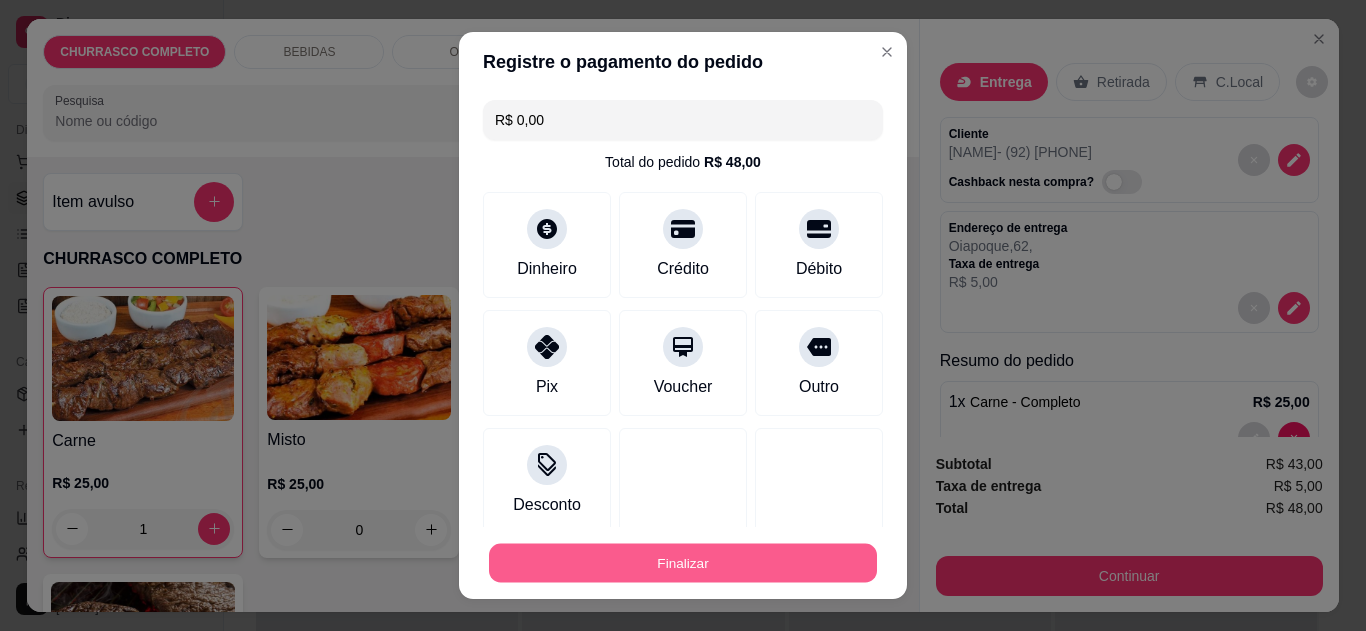 click on "Finalizar" at bounding box center [683, 563] 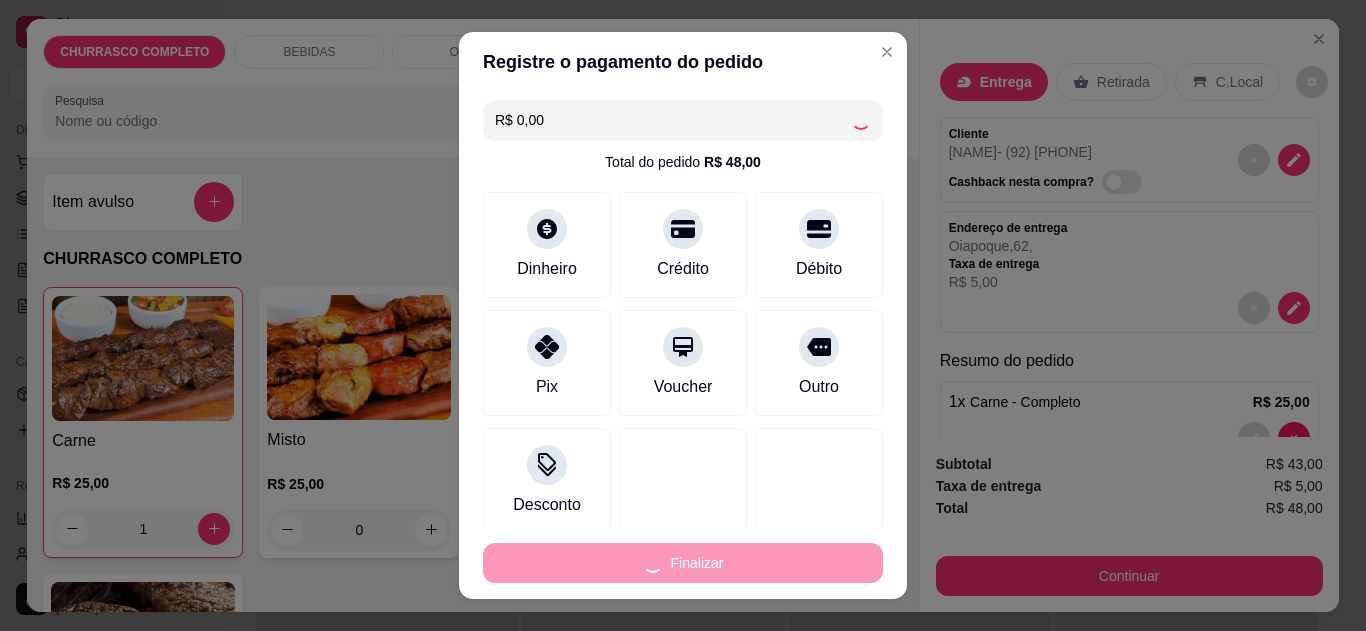 click on "Finalizar" at bounding box center (683, 563) 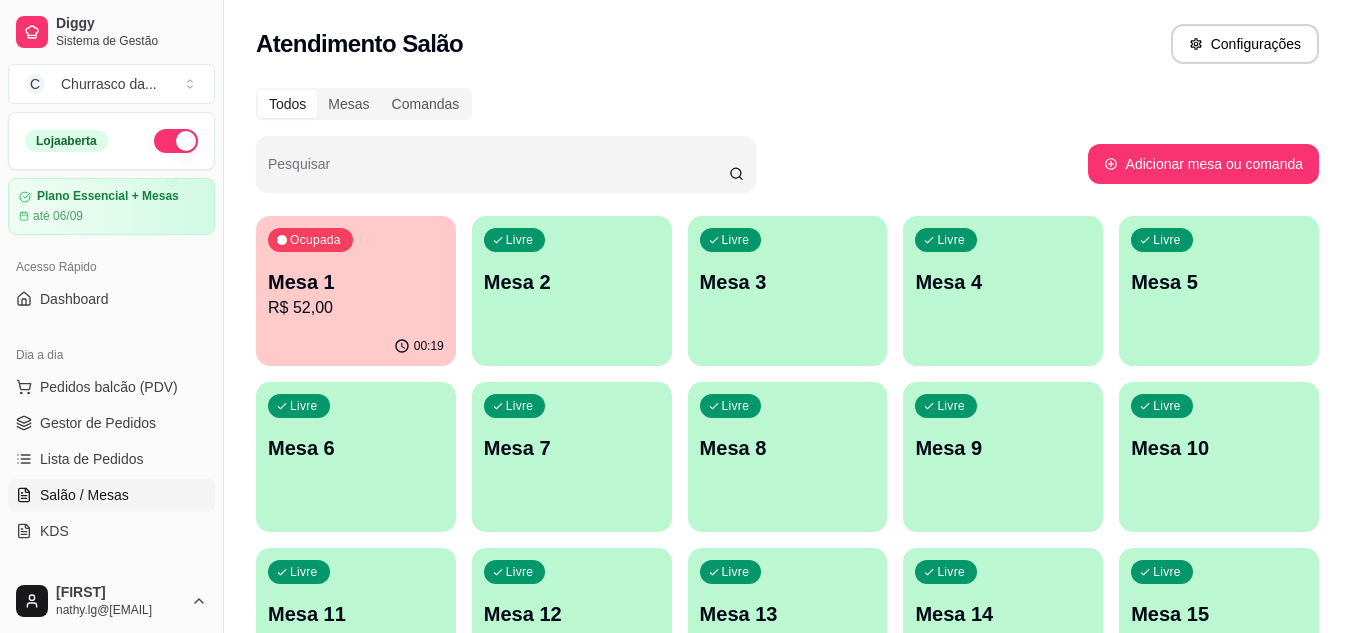 scroll, scrollTop: 0, scrollLeft: 0, axis: both 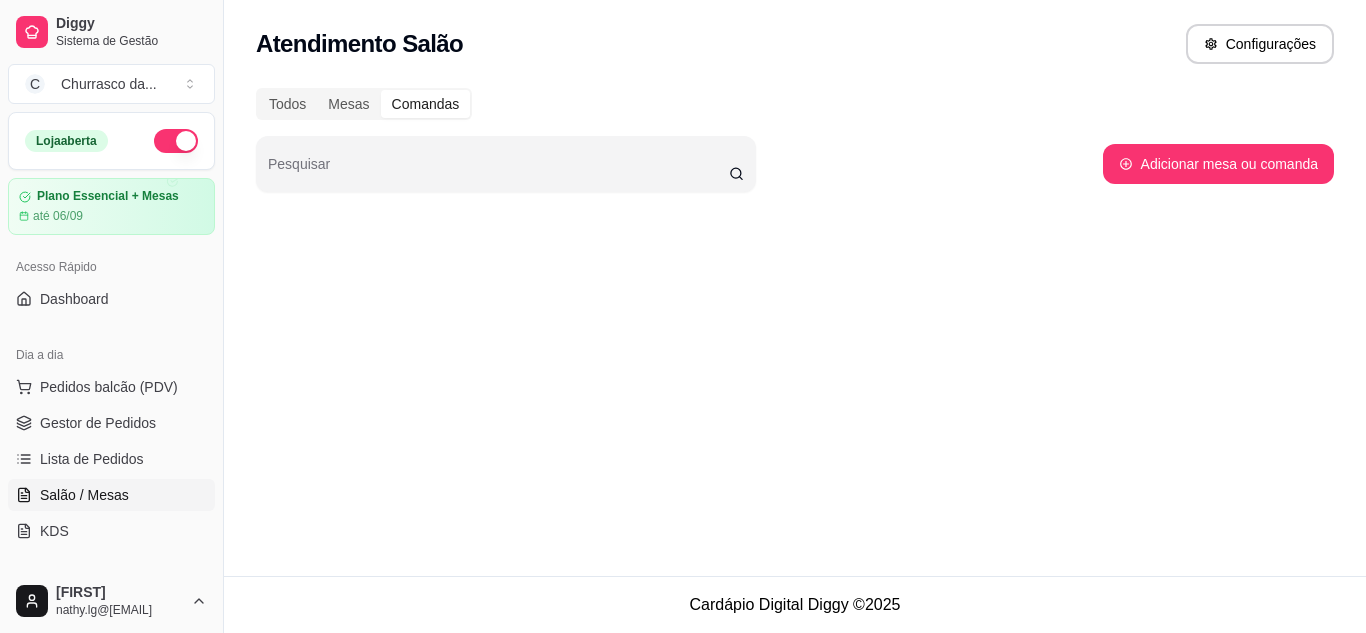 click on "Todos" at bounding box center (287, 104) 